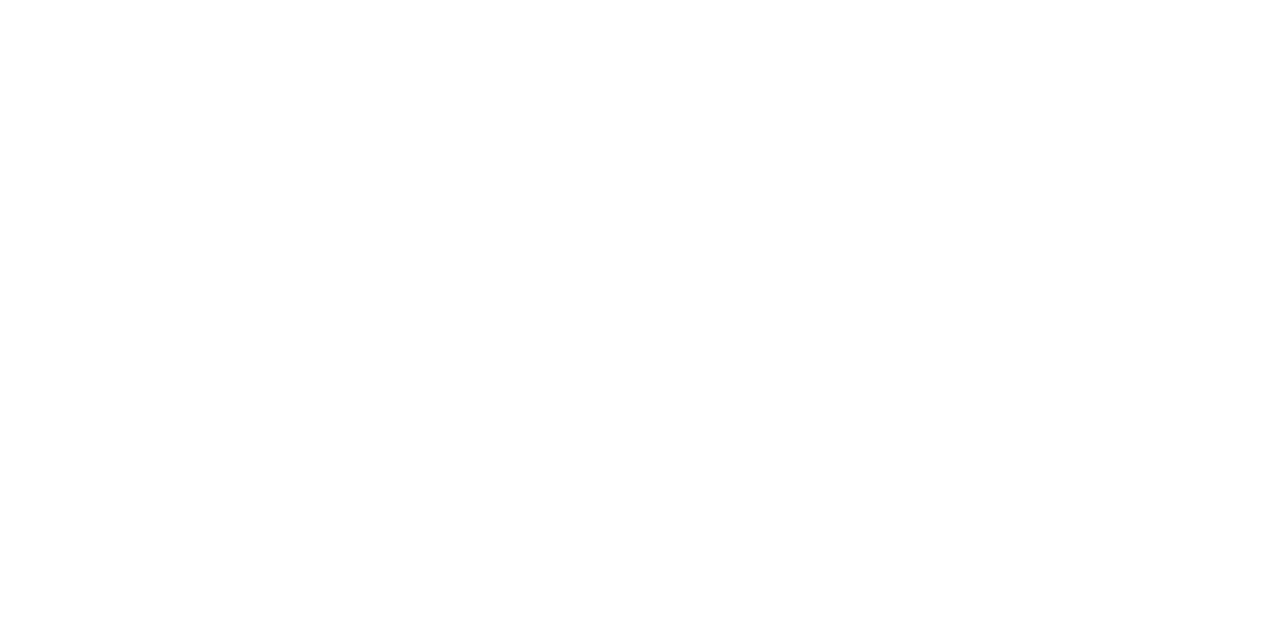 scroll, scrollTop: 0, scrollLeft: 0, axis: both 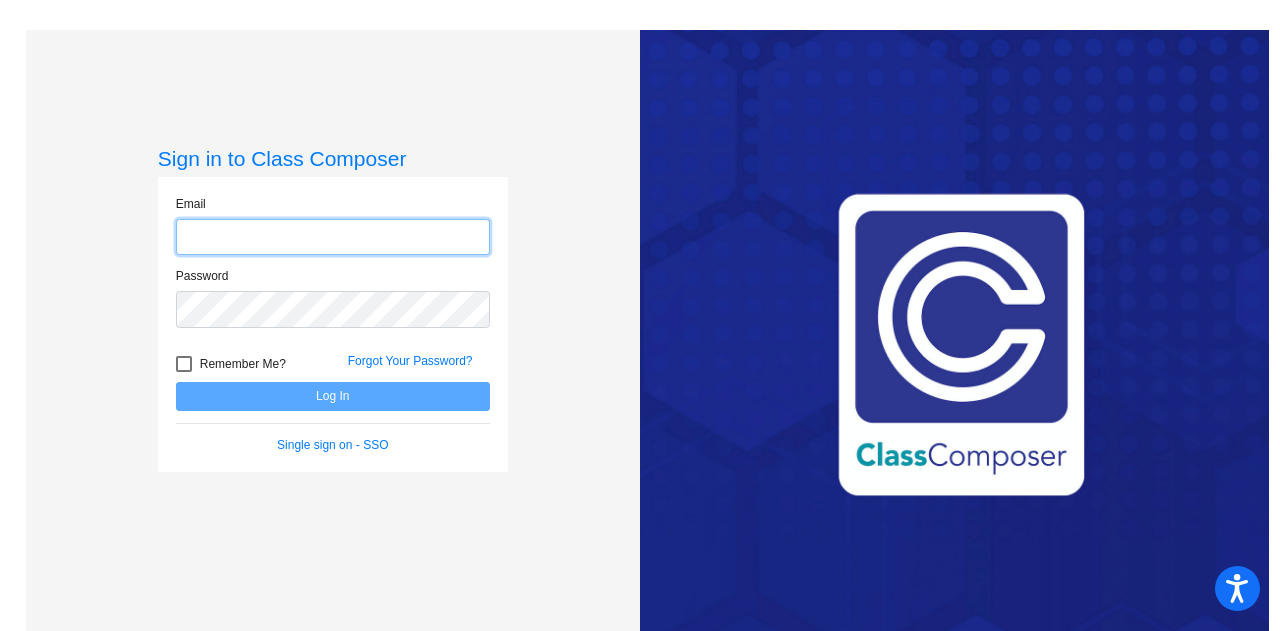 type on "[EMAIL_ADDRESS][DOMAIN_NAME]" 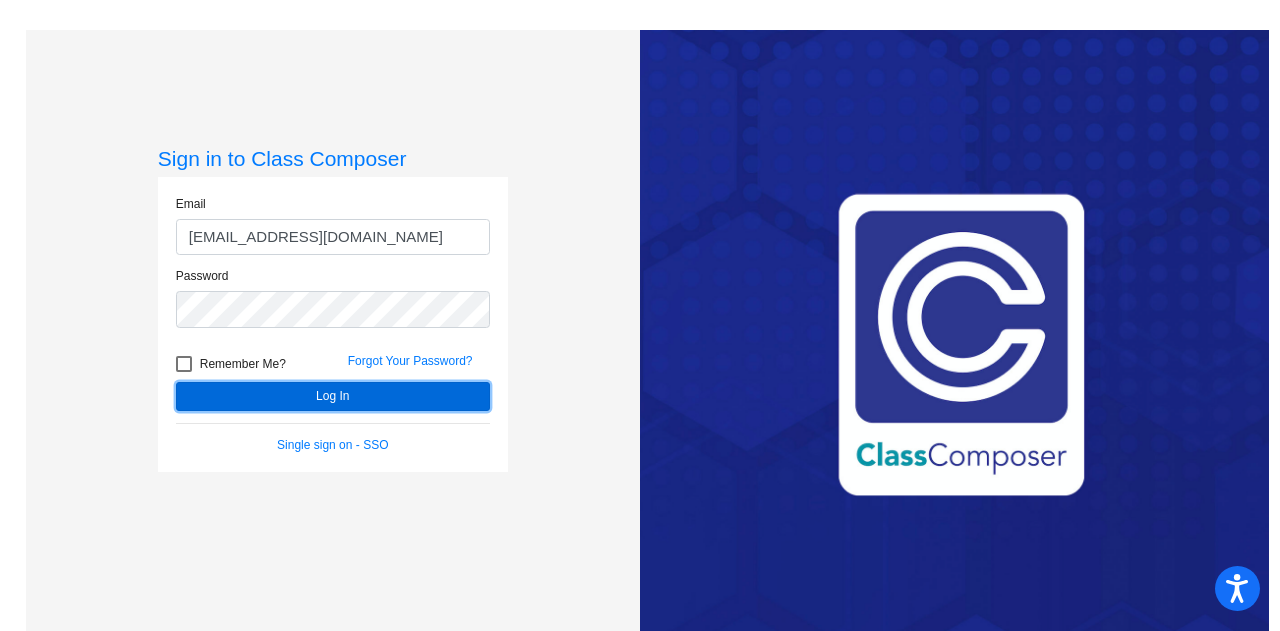 click on "Log In" 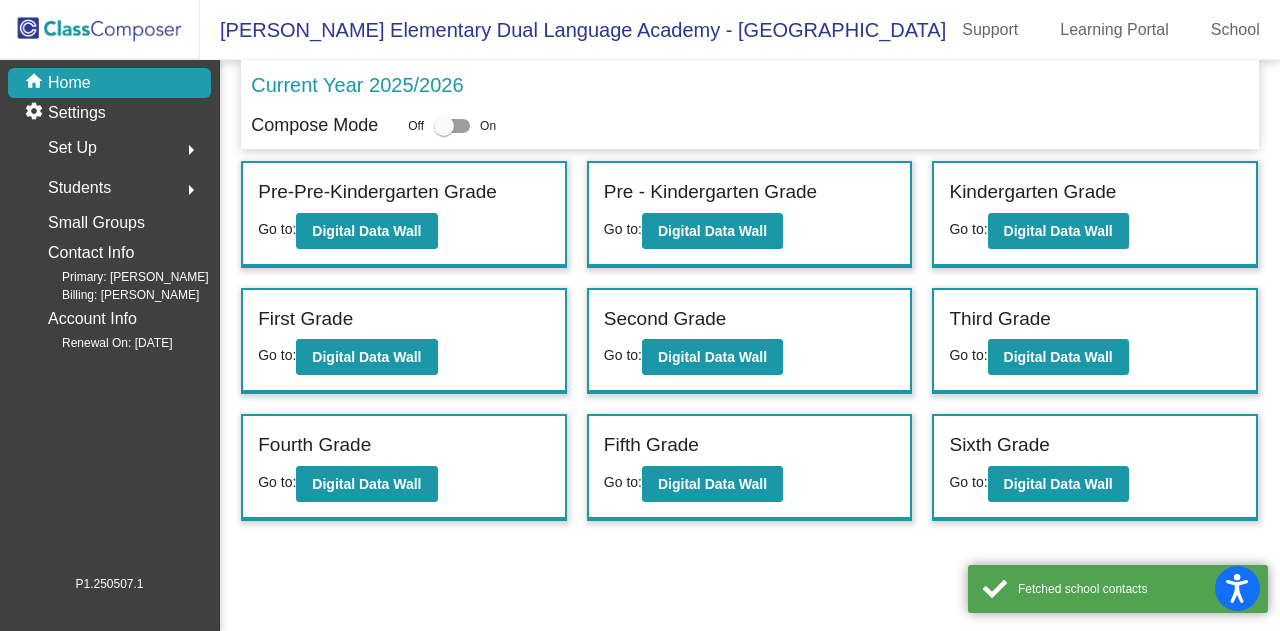 click on "Fifth Grade Go to:  Digital Data Wall" 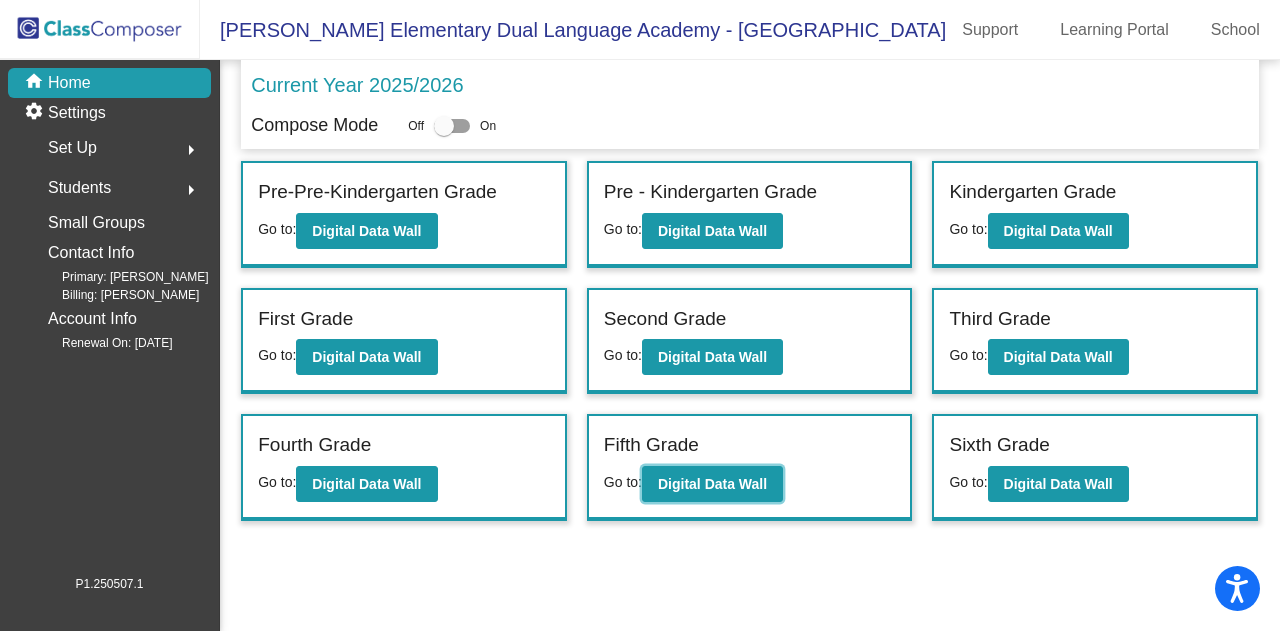 click on "Digital Data Wall" 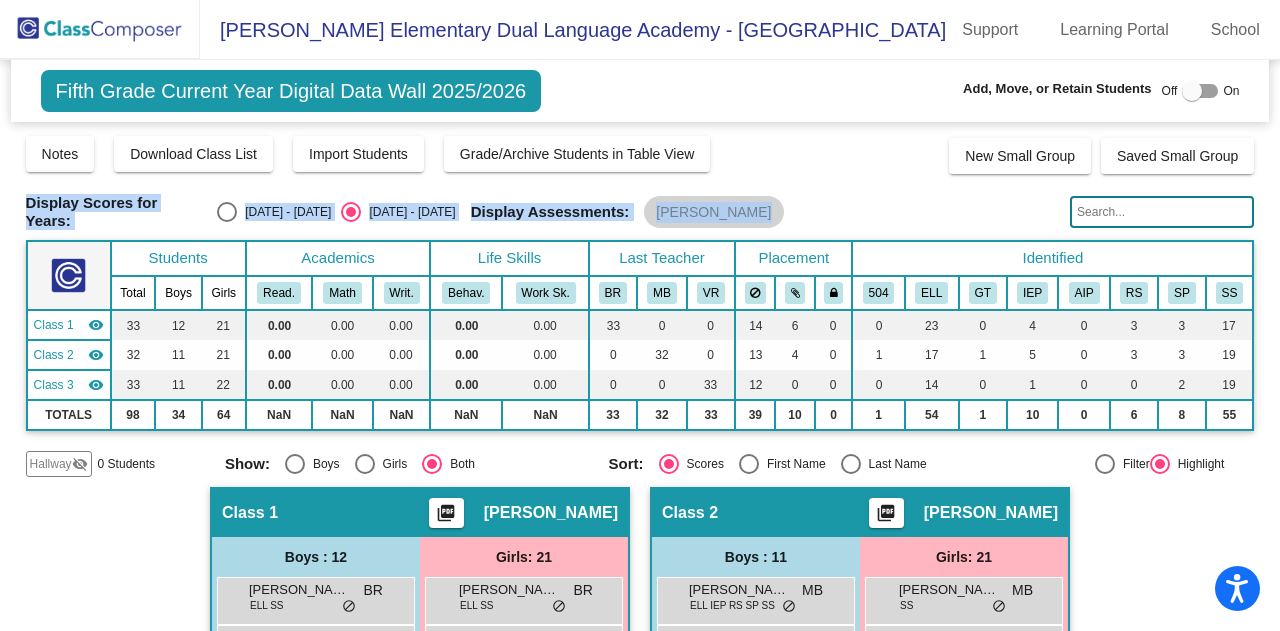 drag, startPoint x: 1268, startPoint y: 167, endPoint x: 1276, endPoint y: 202, distance: 35.902645 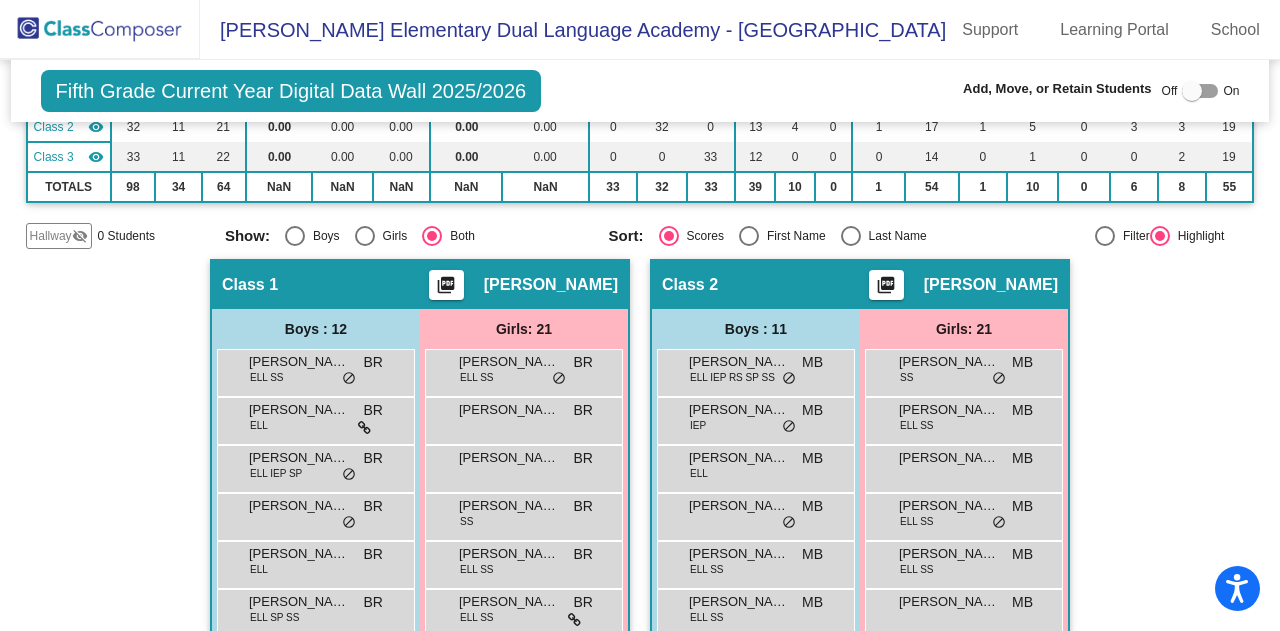 scroll, scrollTop: 242, scrollLeft: 0, axis: vertical 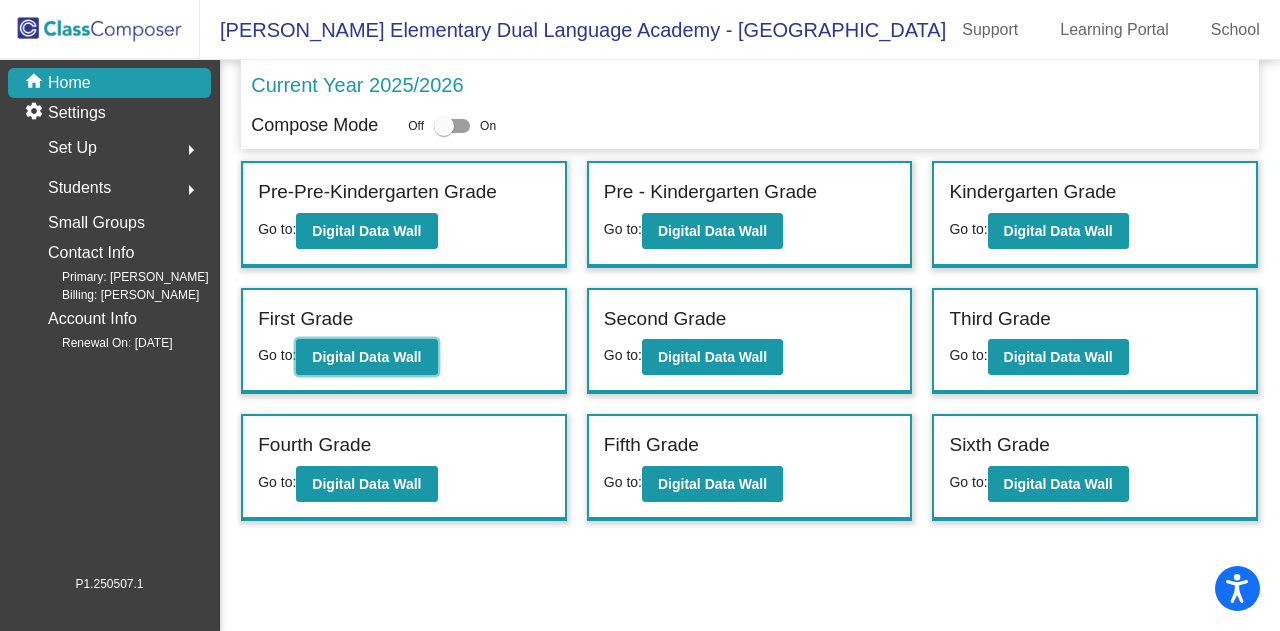 click on "Digital Data Wall" 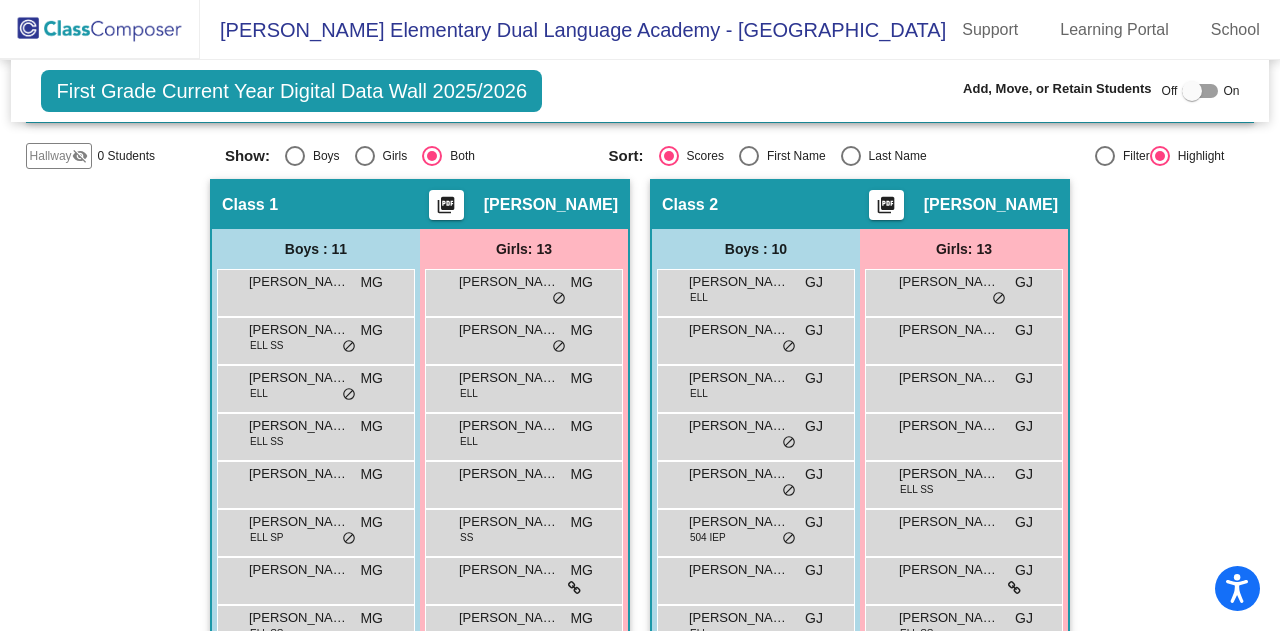 scroll, scrollTop: 339, scrollLeft: 0, axis: vertical 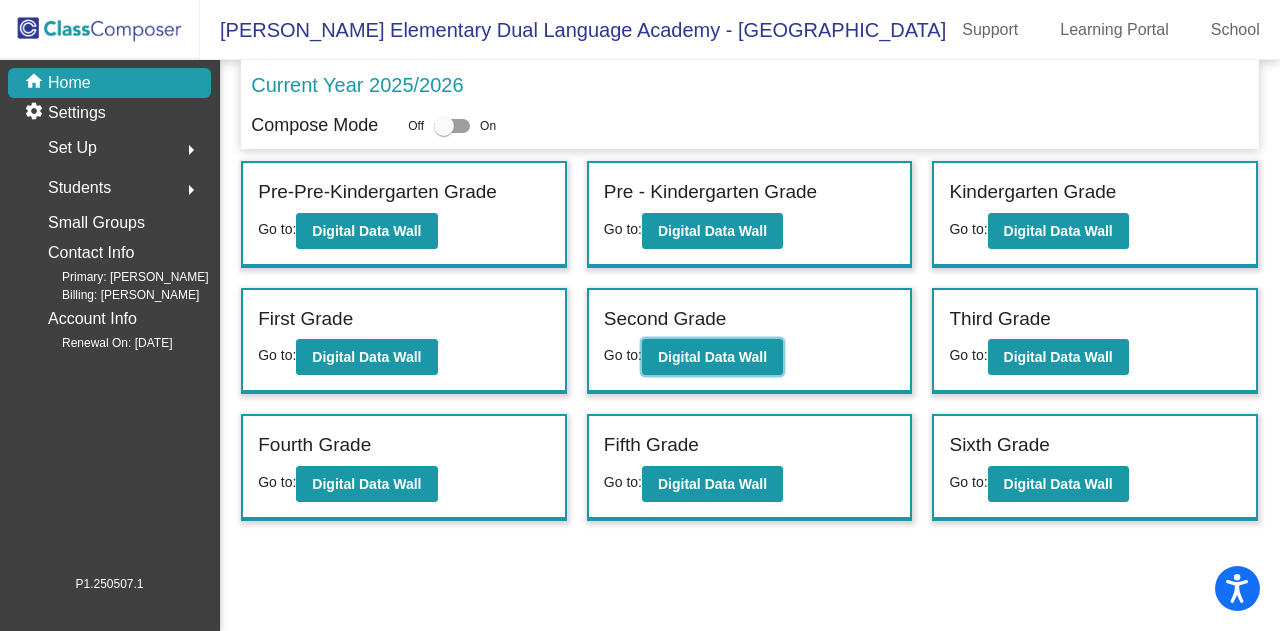 click on "Digital Data Wall" 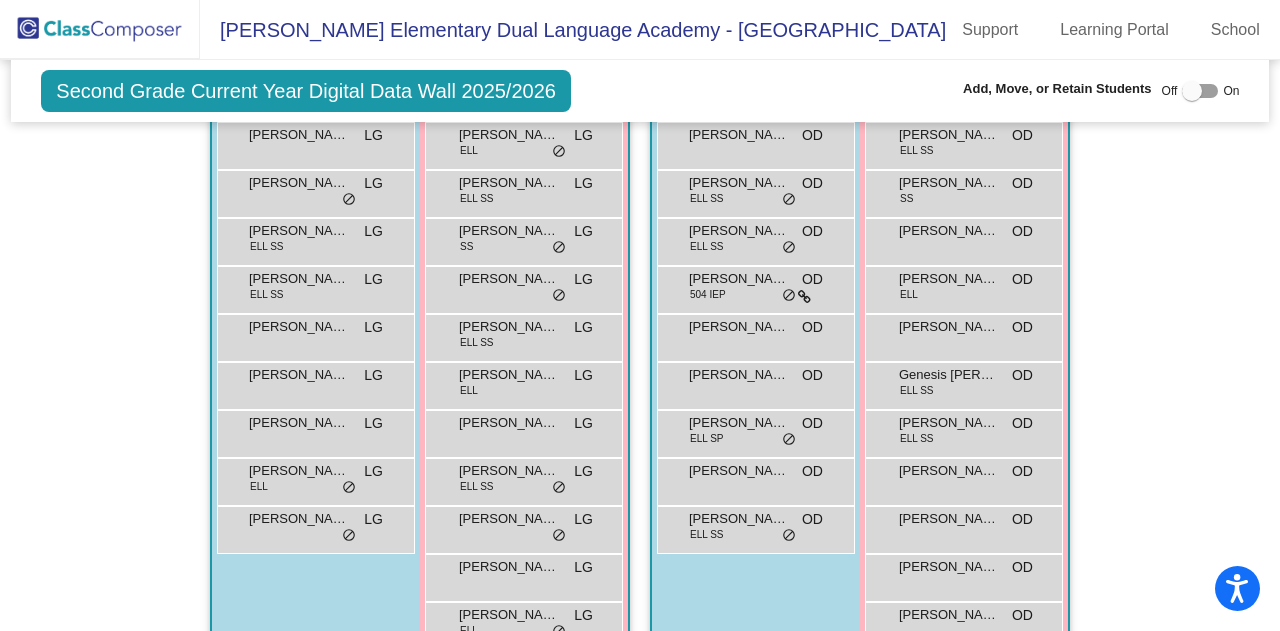 scroll, scrollTop: 582, scrollLeft: 0, axis: vertical 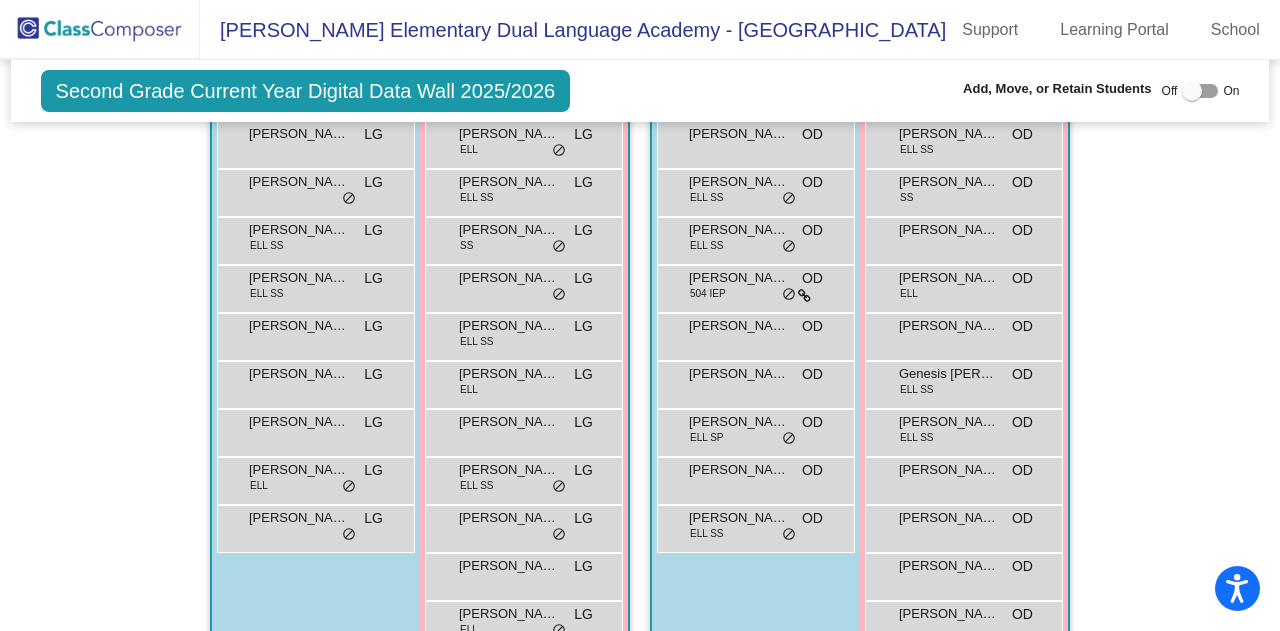 click on "Hallway   - Hallway Class  picture_as_pdf  Add Student  First Name Last Name Student Id  (Recommended)   Boy   Girl   [DEMOGRAPHIC_DATA] Add Close  Boys : 0    No Students   Girls: 0   No Students   Class 1    picture_as_pdf [PERSON_NAME]  Add Student  First Name Last Name Student Id  (Recommended)   Boy   Girl   [DEMOGRAPHIC_DATA] Add Close  Boys : 11  [PERSON_NAME] LG lock do_not_disturb_alt [PERSON_NAME] [PERSON_NAME] ELL SP SS LG lock do_not_disturb_alt [PERSON_NAME] LG lock do_not_disturb_alt [PERSON_NAME] E ([PERSON_NAME]) [PERSON_NAME] lock do_not_disturb_alt [PERSON_NAME] ELL SS LG lock do_not_disturb_alt [PERSON_NAME] [PERSON_NAME] SS LG lock do_not_disturb_alt [PERSON_NAME] LG lock do_not_disturb_alt [PERSON_NAME] LG lock do_not_disturb_alt [PERSON_NAME] LG lock do_not_disturb_alt [PERSON_NAME] ELL LG lock do_not_disturb_alt [PERSON_NAME] LG lock do_not_disturb_alt Girls: 13 [PERSON_NAME] ELL LG lock do_not_disturb_alt [PERSON_NAME] LG lock do_not_disturb_alt [PERSON_NAME] ELL LG lock do_not_disturb_alt [PERSON_NAME] ELL SS" 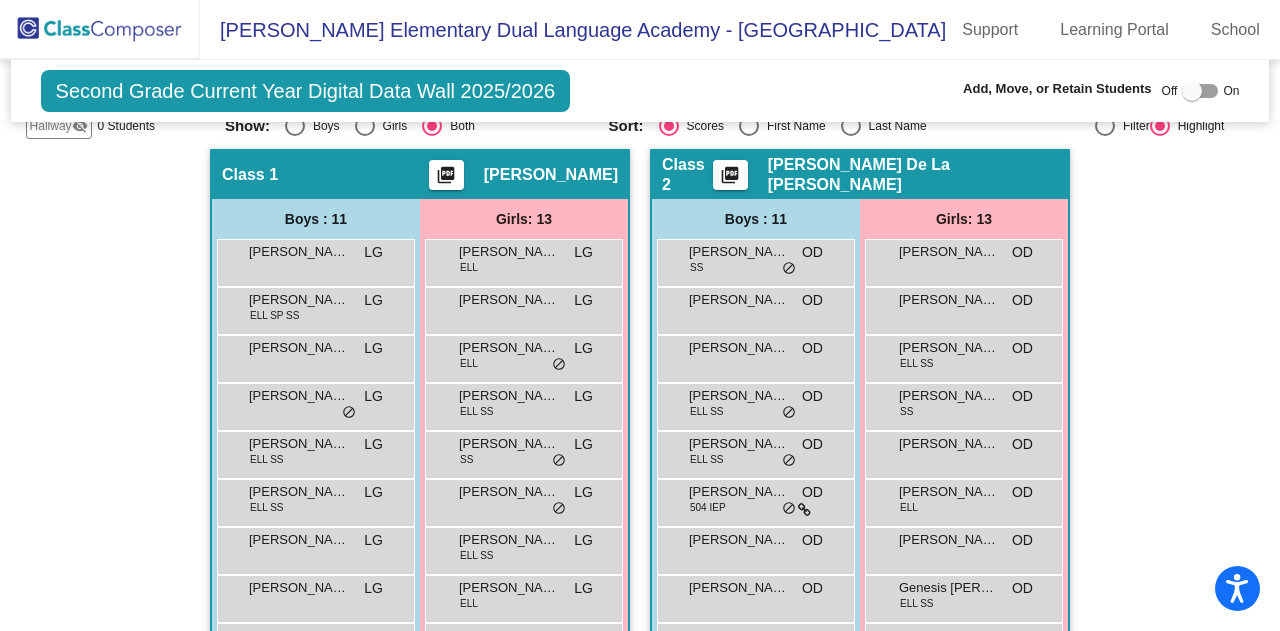 click on "Hallway   - Hallway Class  picture_as_pdf  Add Student  First Name Last Name Student Id  (Recommended)   Boy   Girl   [DEMOGRAPHIC_DATA] Add Close  Boys : 0    No Students   Girls: 0   No Students   Class 1    picture_as_pdf [PERSON_NAME]  Add Student  First Name Last Name Student Id  (Recommended)   Boy   Girl   [DEMOGRAPHIC_DATA] Add Close  Boys : 11  [PERSON_NAME] LG lock do_not_disturb_alt [PERSON_NAME] [PERSON_NAME] ELL SP SS LG lock do_not_disturb_alt [PERSON_NAME] LG lock do_not_disturb_alt [PERSON_NAME] E ([PERSON_NAME]) [PERSON_NAME] lock do_not_disturb_alt [PERSON_NAME] ELL SS LG lock do_not_disturb_alt [PERSON_NAME] [PERSON_NAME] SS LG lock do_not_disturb_alt [PERSON_NAME] LG lock do_not_disturb_alt [PERSON_NAME] LG lock do_not_disturb_alt [PERSON_NAME] LG lock do_not_disturb_alt [PERSON_NAME] ELL LG lock do_not_disturb_alt [PERSON_NAME] LG lock do_not_disturb_alt Girls: 13 [PERSON_NAME] ELL LG lock do_not_disturb_alt [PERSON_NAME] LG lock do_not_disturb_alt [PERSON_NAME] ELL LG lock do_not_disturb_alt [PERSON_NAME] ELL SS" 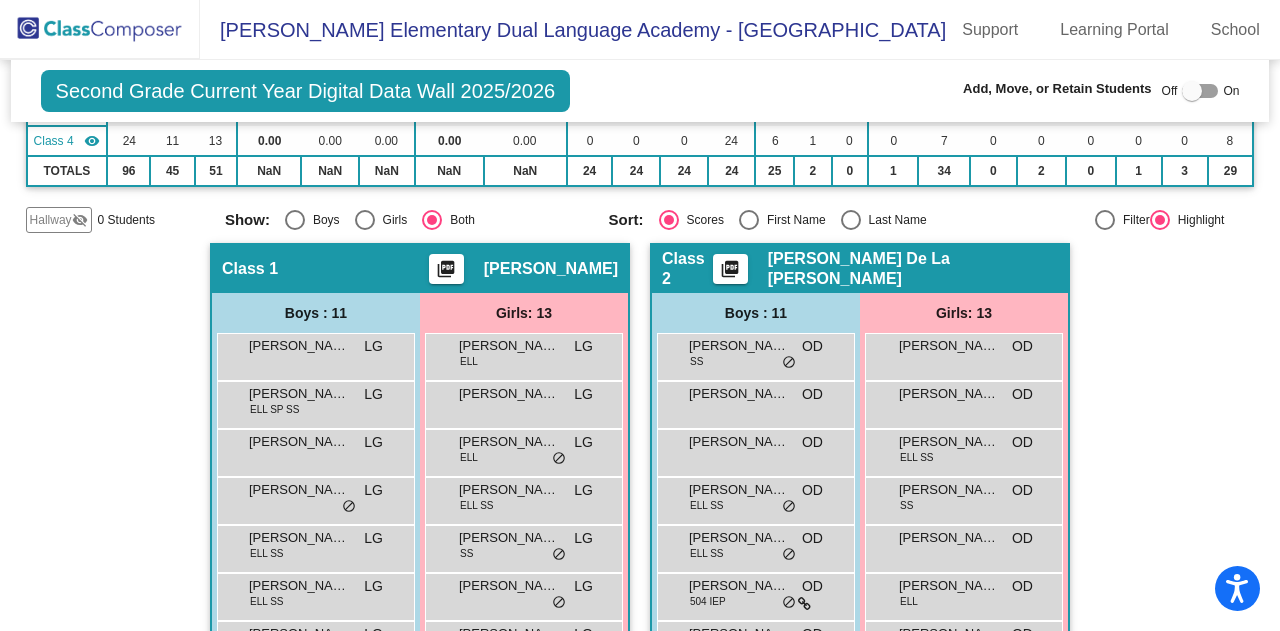 click on "Hallway   - Hallway Class  picture_as_pdf  Add Student  First Name Last Name Student Id  (Recommended)   Boy   Girl   [DEMOGRAPHIC_DATA] Add Close  Boys : 0    No Students   Girls: 0   No Students   Class 1    picture_as_pdf [PERSON_NAME]  Add Student  First Name Last Name Student Id  (Recommended)   Boy   Girl   [DEMOGRAPHIC_DATA] Add Close  Boys : 11  [PERSON_NAME] LG lock do_not_disturb_alt [PERSON_NAME] [PERSON_NAME] ELL SP SS LG lock do_not_disturb_alt [PERSON_NAME] LG lock do_not_disturb_alt [PERSON_NAME] E ([PERSON_NAME]) [PERSON_NAME] lock do_not_disturb_alt [PERSON_NAME] ELL SS LG lock do_not_disturb_alt [PERSON_NAME] [PERSON_NAME] SS LG lock do_not_disturb_alt [PERSON_NAME] LG lock do_not_disturb_alt [PERSON_NAME] LG lock do_not_disturb_alt [PERSON_NAME] LG lock do_not_disturb_alt [PERSON_NAME] ELL LG lock do_not_disturb_alt [PERSON_NAME] LG lock do_not_disturb_alt Girls: 13 [PERSON_NAME] ELL LG lock do_not_disturb_alt [PERSON_NAME] LG lock do_not_disturb_alt [PERSON_NAME] ELL LG lock do_not_disturb_alt [PERSON_NAME] ELL SS" 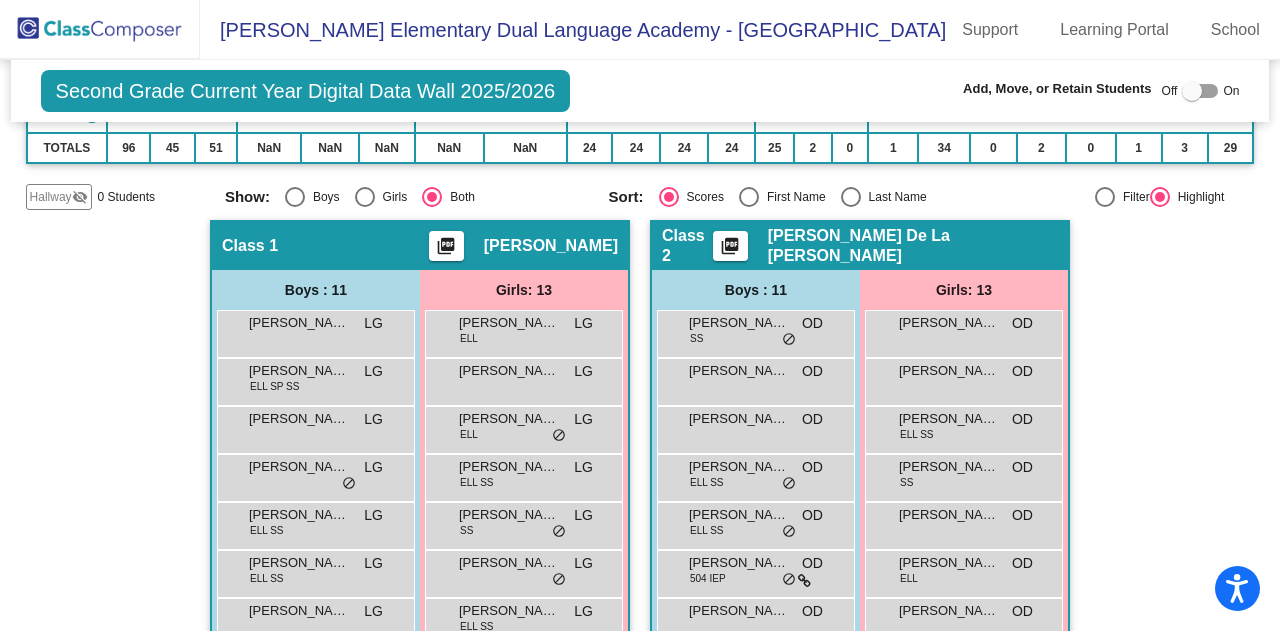 click on "Hallway   - Hallway Class  picture_as_pdf  Add Student  First Name Last Name Student Id  (Recommended)   Boy   Girl   [DEMOGRAPHIC_DATA] Add Close  Boys : 0    No Students   Girls: 0   No Students   Class 1    picture_as_pdf [PERSON_NAME]  Add Student  First Name Last Name Student Id  (Recommended)   Boy   Girl   [DEMOGRAPHIC_DATA] Add Close  Boys : 11  [PERSON_NAME] LG lock do_not_disturb_alt [PERSON_NAME] [PERSON_NAME] ELL SP SS LG lock do_not_disturb_alt [PERSON_NAME] LG lock do_not_disturb_alt [PERSON_NAME] E ([PERSON_NAME]) [PERSON_NAME] lock do_not_disturb_alt [PERSON_NAME] ELL SS LG lock do_not_disturb_alt [PERSON_NAME] [PERSON_NAME] SS LG lock do_not_disturb_alt [PERSON_NAME] LG lock do_not_disturb_alt [PERSON_NAME] LG lock do_not_disturb_alt [PERSON_NAME] LG lock do_not_disturb_alt [PERSON_NAME] ELL LG lock do_not_disturb_alt [PERSON_NAME] LG lock do_not_disturb_alt Girls: 13 [PERSON_NAME] ELL LG lock do_not_disturb_alt [PERSON_NAME] LG lock do_not_disturb_alt [PERSON_NAME] ELL LG lock do_not_disturb_alt [PERSON_NAME] ELL SS" 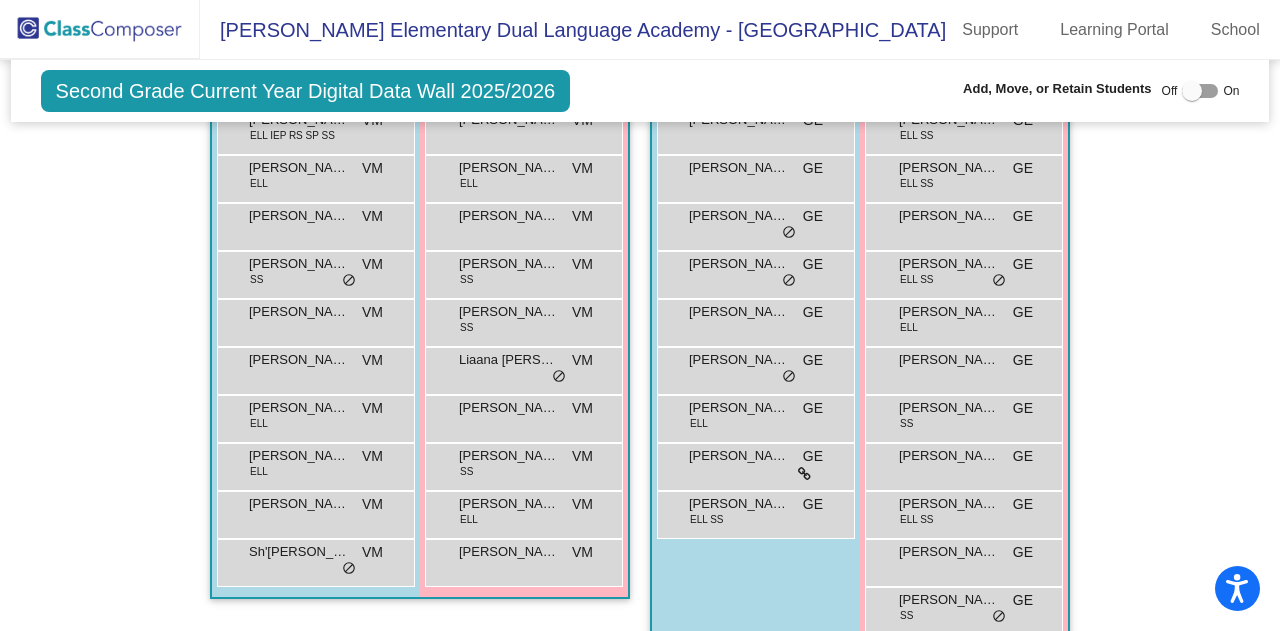 scroll, scrollTop: 1352, scrollLeft: 0, axis: vertical 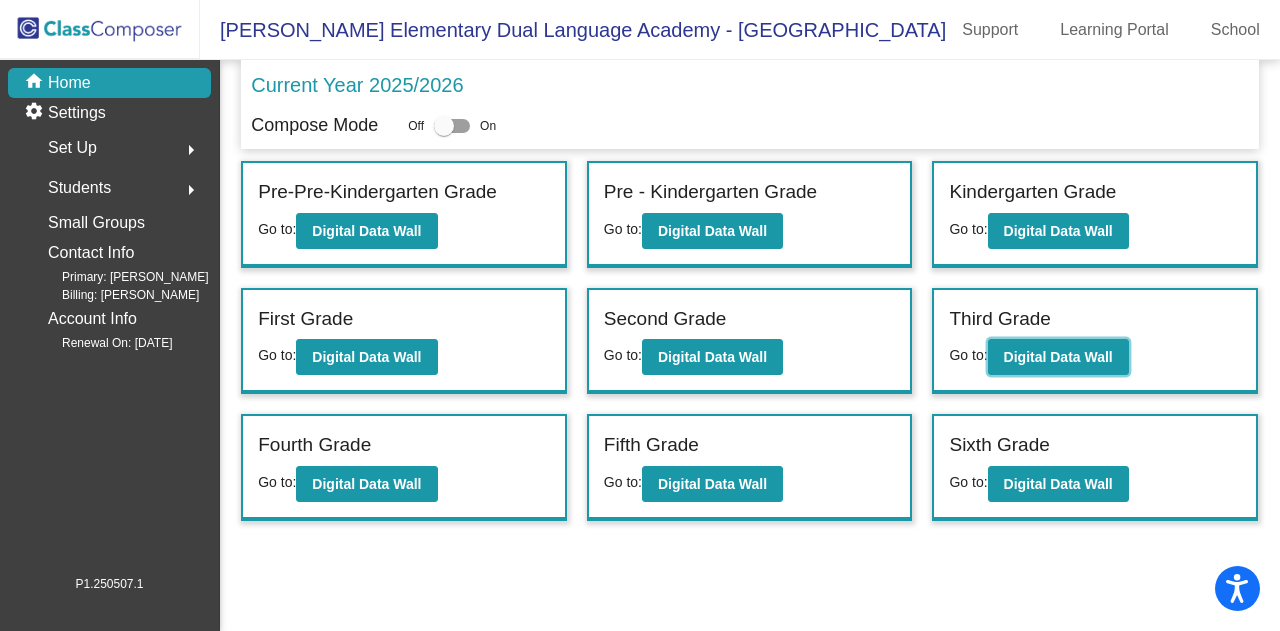 click on "Digital Data Wall" 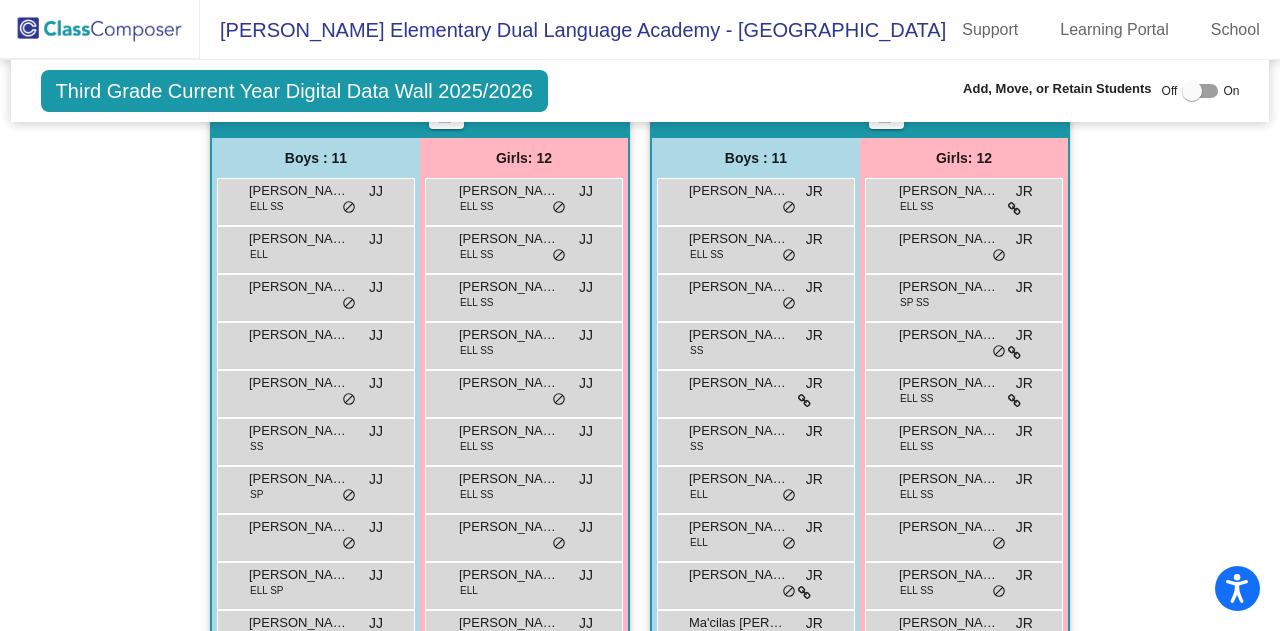 scroll, scrollTop: 433, scrollLeft: 0, axis: vertical 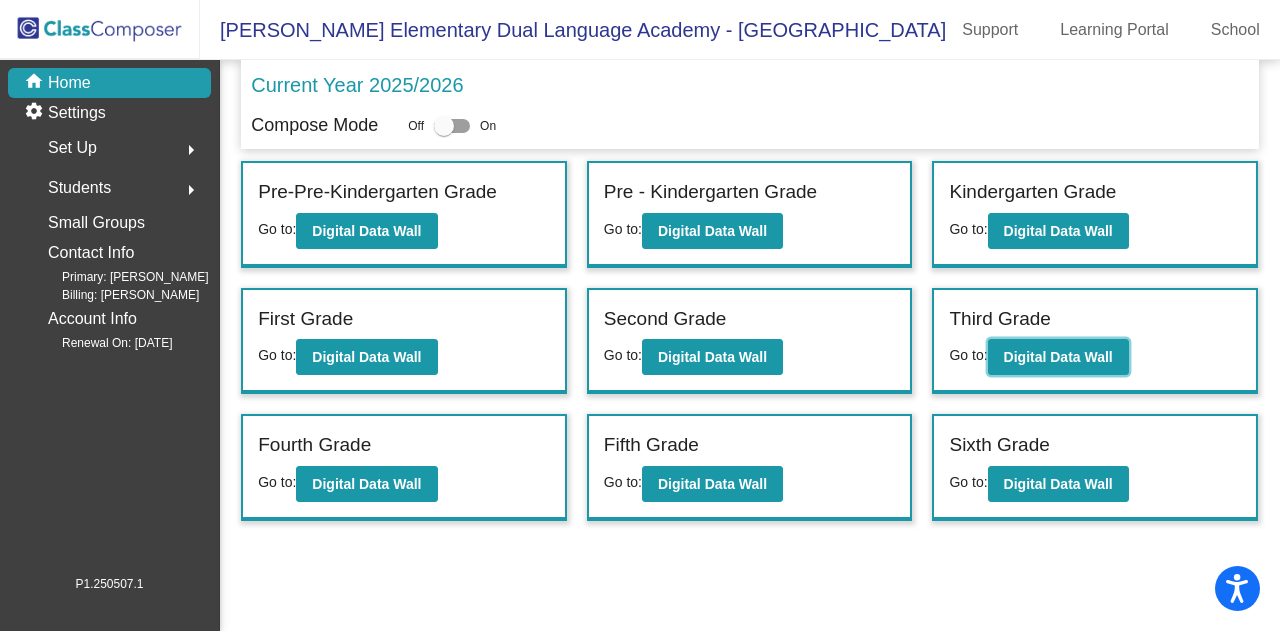 click on "Digital Data Wall" 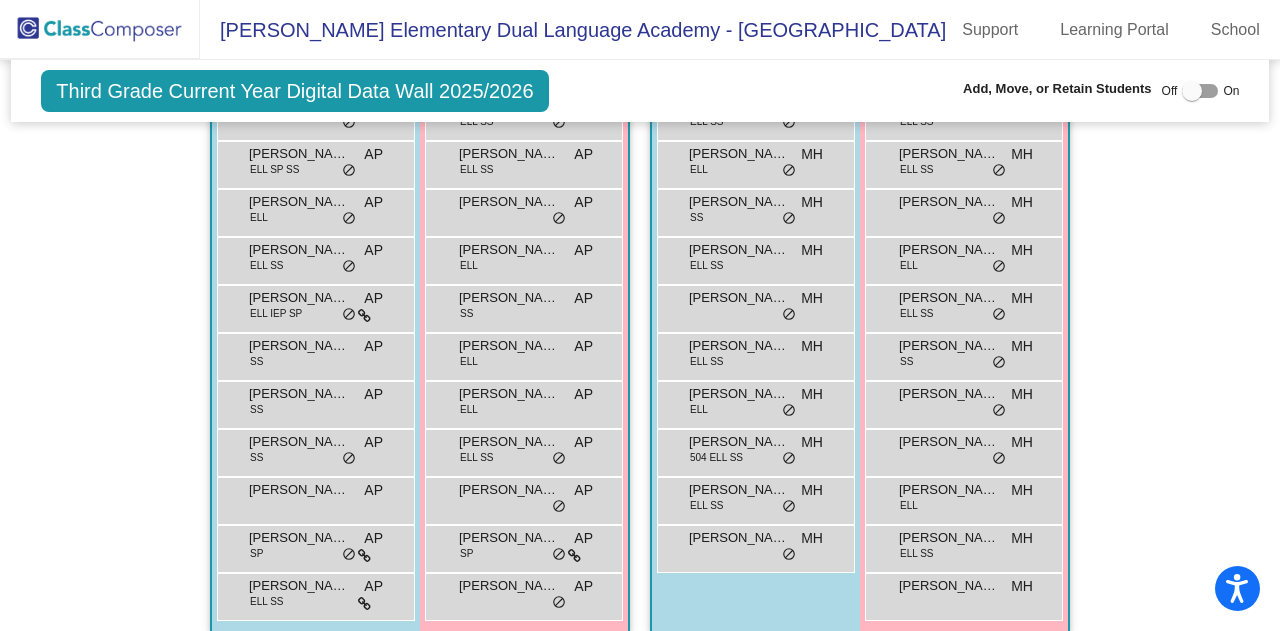 scroll, scrollTop: 1276, scrollLeft: 0, axis: vertical 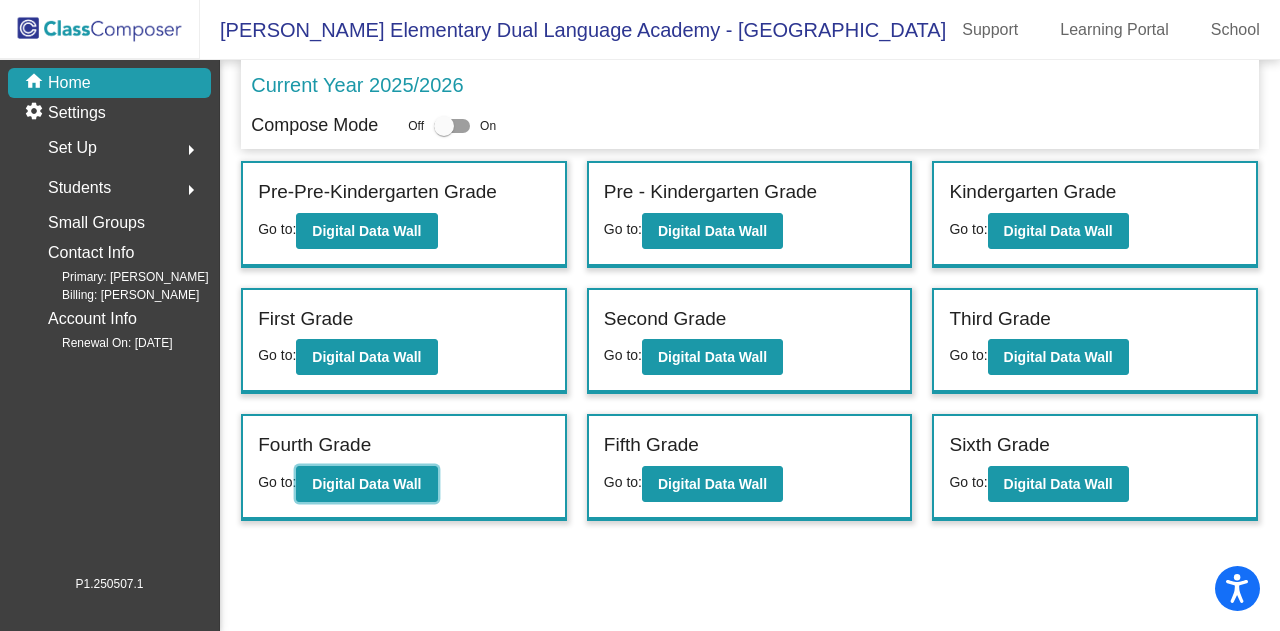 click on "Digital Data Wall" 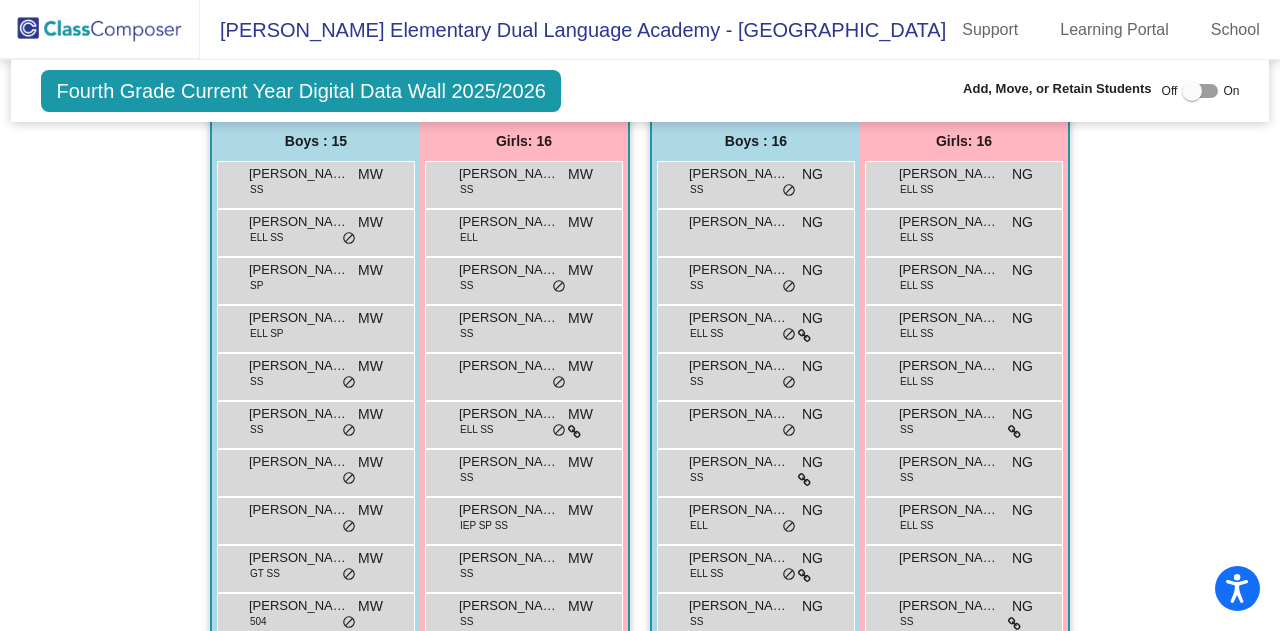 scroll, scrollTop: 414, scrollLeft: 0, axis: vertical 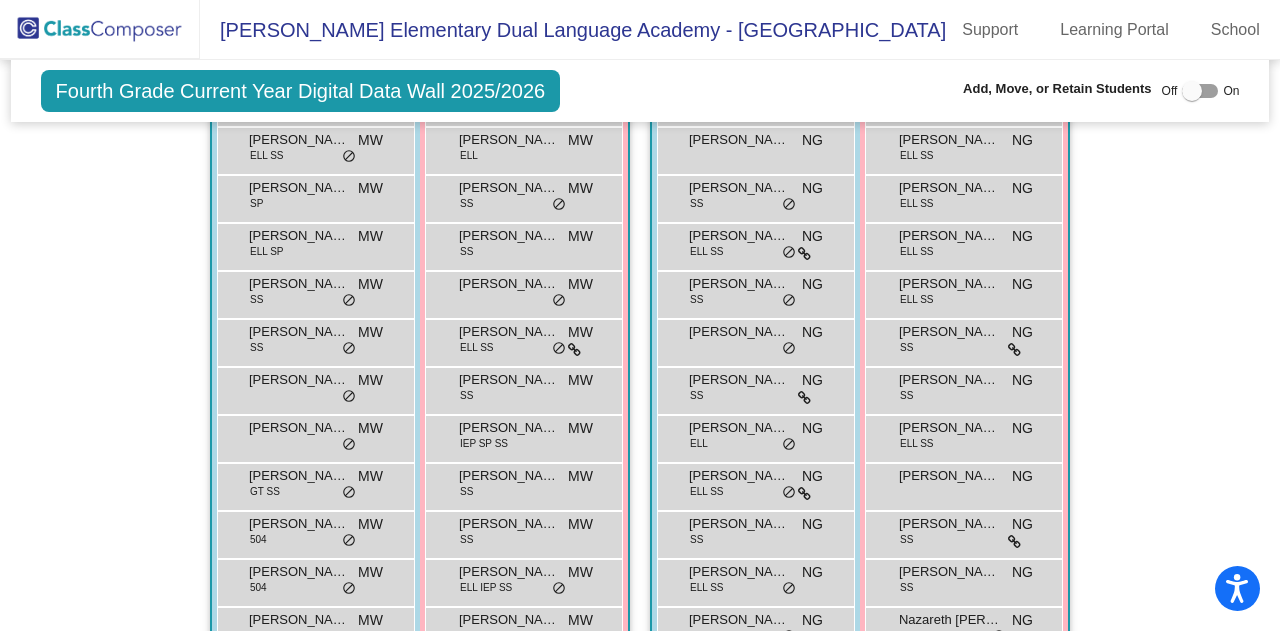 click on "Hallway   - Hallway Class  picture_as_pdf  Add Student  First Name Last Name Student Id  (Recommended)   Boy   Girl   [DEMOGRAPHIC_DATA] Add Close  Boys : 0    No Students   Girls: 0   No Students   Class 1    picture_as_pdf [PERSON_NAME]  Add Student  First Name Last Name Student Id  (Recommended)   Boy   Girl   [DEMOGRAPHIC_DATA] Add Close  Boys : 15  [PERSON_NAME] SS MW lock do_not_disturb_alt [PERSON_NAME] ELL SS MW lock do_not_disturb_alt [PERSON_NAME] SP MW lock do_not_disturb_alt [PERSON_NAME] ELL SP MW lock do_not_disturb_alt [PERSON_NAME] SS MW lock do_not_disturb_alt [PERSON_NAME] SS MW lock do_not_disturb_alt [PERSON_NAME] MW lock do_not_disturb_alt [PERSON_NAME] MW lock do_not_disturb_alt [PERSON_NAME] GT SS MW lock do_not_disturb_alt [PERSON_NAME] 504 MW lock do_not_disturb_alt [PERSON_NAME] 504 MW lock do_not_disturb_alt [PERSON_NAME] ELL SS MW lock do_not_disturb_alt Saivanh [PERSON_NAME] lock do_not_disturb_alt [PERSON_NAME] SP MW lock do_not_disturb_alt Zage [PERSON_NAME] MW lock SS MW" 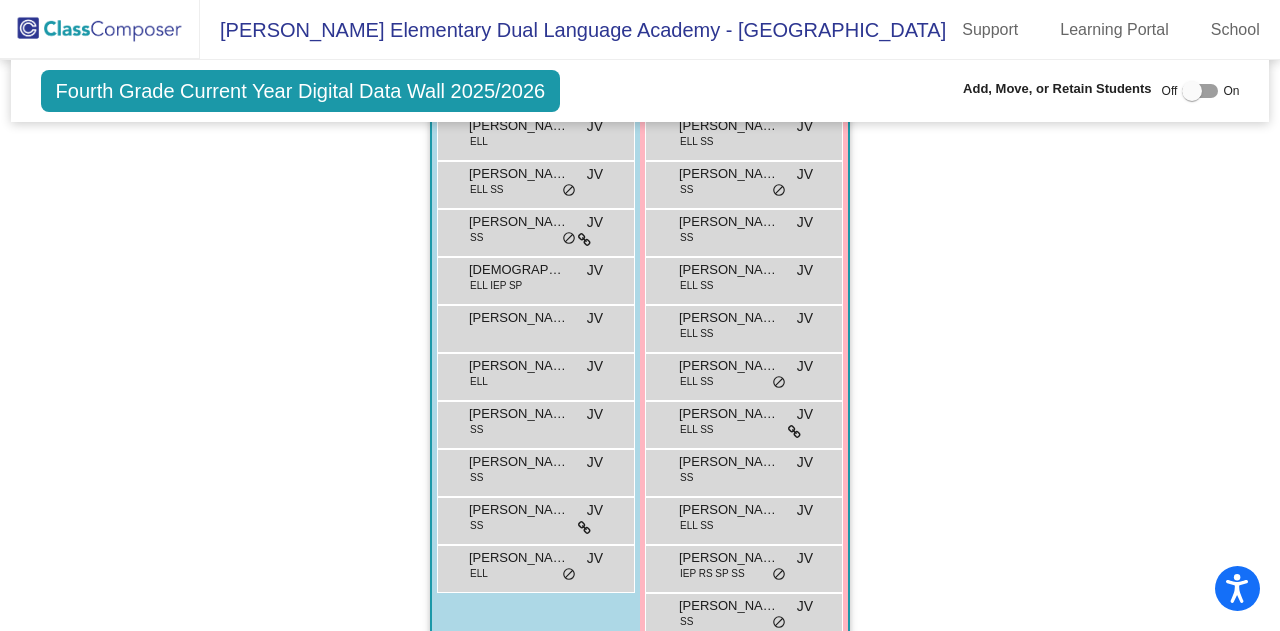 scroll, scrollTop: 1630, scrollLeft: 0, axis: vertical 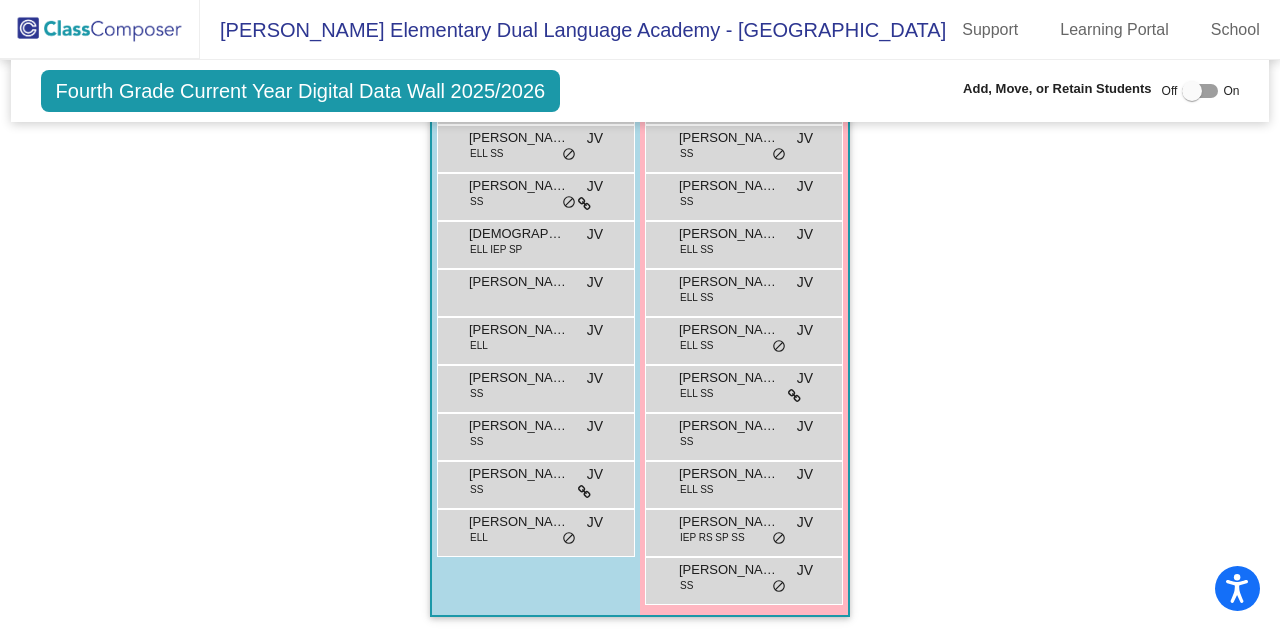 click on "Hallway   - Hallway Class  picture_as_pdf  Add Student  First Name Last Name Student Id  (Recommended)   Boy   Girl   [DEMOGRAPHIC_DATA] Add Close  Boys : 0    No Students   Girls: 0   No Students   Class 1    picture_as_pdf [PERSON_NAME]  Add Student  First Name Last Name Student Id  (Recommended)   Boy   Girl   [DEMOGRAPHIC_DATA] Add Close  Boys : 15  [PERSON_NAME] SS MW lock do_not_disturb_alt [PERSON_NAME] ELL SS MW lock do_not_disturb_alt [PERSON_NAME] SP MW lock do_not_disturb_alt [PERSON_NAME] ELL SP MW lock do_not_disturb_alt [PERSON_NAME] SS MW lock do_not_disturb_alt [PERSON_NAME] SS MW lock do_not_disturb_alt [PERSON_NAME] MW lock do_not_disturb_alt [PERSON_NAME] MW lock do_not_disturb_alt [PERSON_NAME] GT SS MW lock do_not_disturb_alt [PERSON_NAME] 504 MW lock do_not_disturb_alt [PERSON_NAME] 504 MW lock do_not_disturb_alt [PERSON_NAME] ELL SS MW lock do_not_disturb_alt Saivanh [PERSON_NAME] lock do_not_disturb_alt [PERSON_NAME] SP MW lock do_not_disturb_alt Zage [PERSON_NAME] MW lock SS MW" 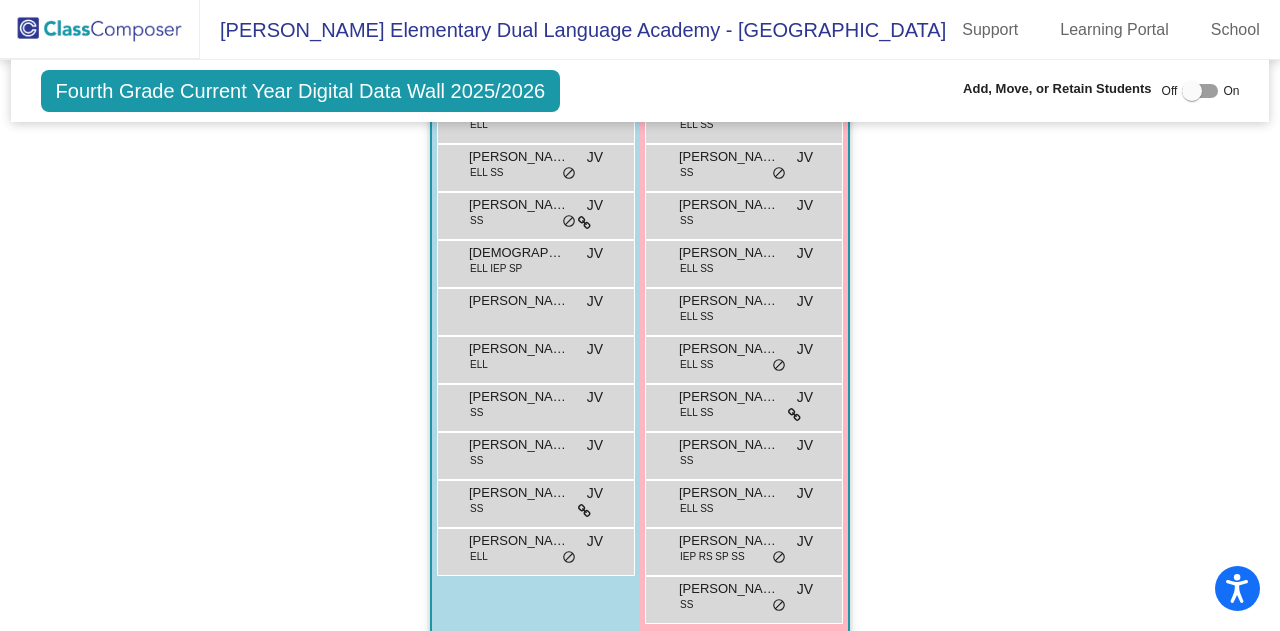 scroll, scrollTop: 1606, scrollLeft: 0, axis: vertical 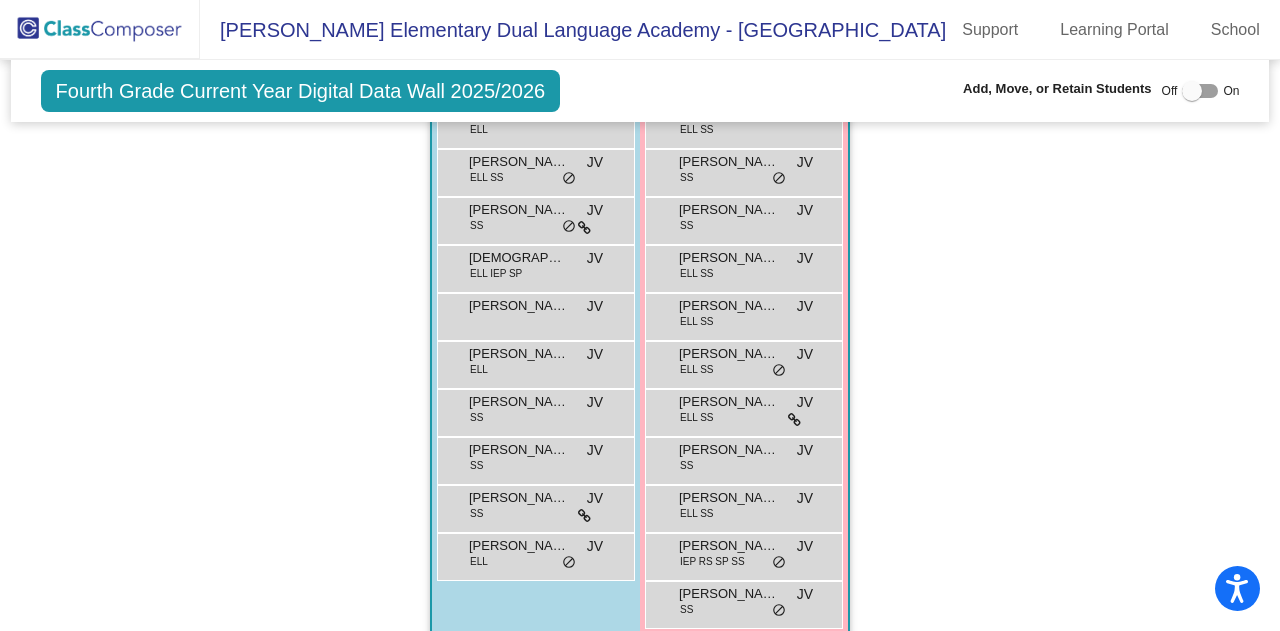click on "Hallway   - Hallway Class  picture_as_pdf  Add Student  First Name Last Name Student Id  (Recommended)   Boy   Girl   [DEMOGRAPHIC_DATA] Add Close  Boys : 0    No Students   Girls: 0   No Students   Class 1    picture_as_pdf [PERSON_NAME]  Add Student  First Name Last Name Student Id  (Recommended)   Boy   Girl   [DEMOGRAPHIC_DATA] Add Close  Boys : 15  [PERSON_NAME] SS MW lock do_not_disturb_alt [PERSON_NAME] ELL SS MW lock do_not_disturb_alt [PERSON_NAME] SP MW lock do_not_disturb_alt [PERSON_NAME] ELL SP MW lock do_not_disturb_alt [PERSON_NAME] SS MW lock do_not_disturb_alt [PERSON_NAME] SS MW lock do_not_disturb_alt [PERSON_NAME] MW lock do_not_disturb_alt [PERSON_NAME] MW lock do_not_disturb_alt [PERSON_NAME] GT SS MW lock do_not_disturb_alt [PERSON_NAME] 504 MW lock do_not_disturb_alt [PERSON_NAME] 504 MW lock do_not_disturb_alt [PERSON_NAME] ELL SS MW lock do_not_disturb_alt Saivanh [PERSON_NAME] lock do_not_disturb_alt [PERSON_NAME] SP MW lock do_not_disturb_alt Zage [PERSON_NAME] MW lock SS MW" 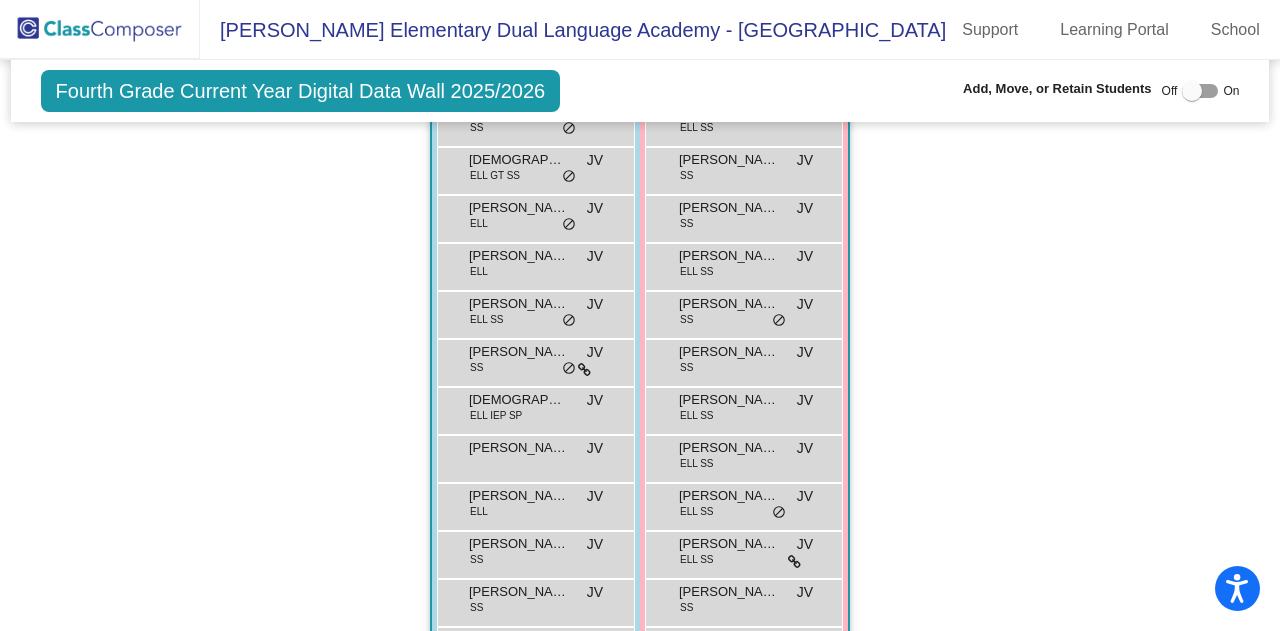 scroll, scrollTop: 1464, scrollLeft: 0, axis: vertical 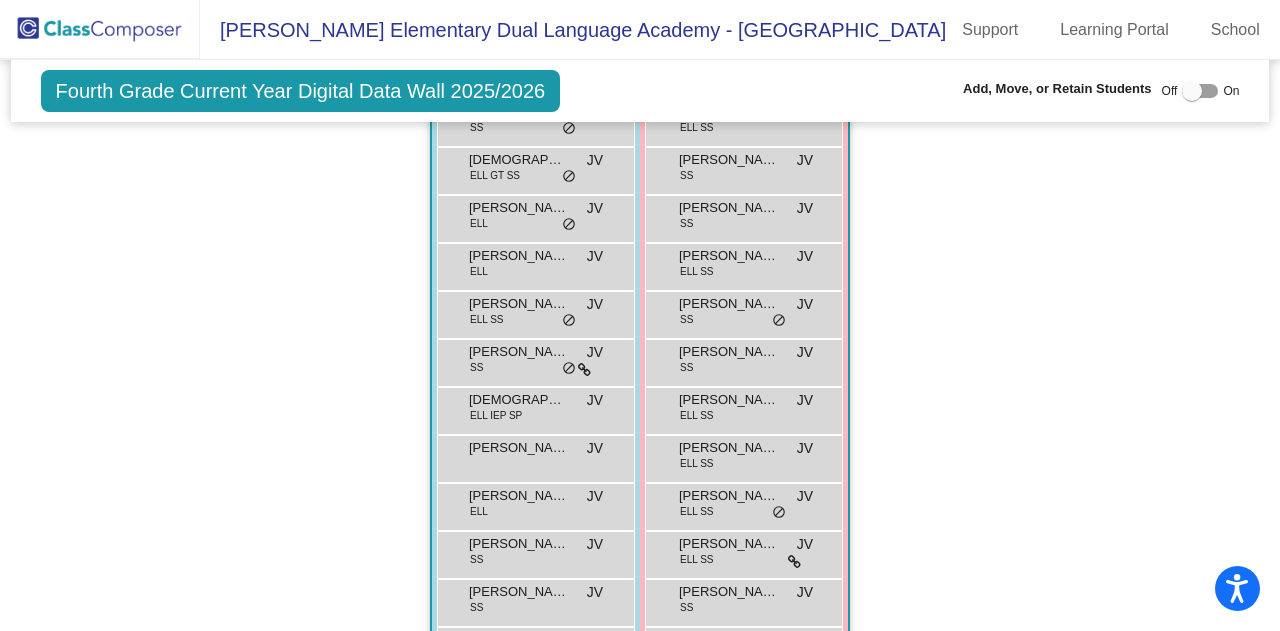 click on "Hallway   - Hallway Class  picture_as_pdf  Add Student  First Name Last Name Student Id  (Recommended)   Boy   Girl   [DEMOGRAPHIC_DATA] Add Close  Boys : 0    No Students   Girls: 0   No Students   Class 1    picture_as_pdf [PERSON_NAME]  Add Student  First Name Last Name Student Id  (Recommended)   Boy   Girl   [DEMOGRAPHIC_DATA] Add Close  Boys : 15  [PERSON_NAME] SS MW lock do_not_disturb_alt [PERSON_NAME] ELL SS MW lock do_not_disturb_alt [PERSON_NAME] SP MW lock do_not_disturb_alt [PERSON_NAME] ELL SP MW lock do_not_disturb_alt [PERSON_NAME] SS MW lock do_not_disturb_alt [PERSON_NAME] SS MW lock do_not_disturb_alt [PERSON_NAME] MW lock do_not_disturb_alt [PERSON_NAME] MW lock do_not_disturb_alt [PERSON_NAME] GT SS MW lock do_not_disturb_alt [PERSON_NAME] 504 MW lock do_not_disturb_alt [PERSON_NAME] 504 MW lock do_not_disturb_alt [PERSON_NAME] ELL SS MW lock do_not_disturb_alt Saivanh [PERSON_NAME] lock do_not_disturb_alt [PERSON_NAME] SP MW lock do_not_disturb_alt Zage [PERSON_NAME] MW lock SS MW" 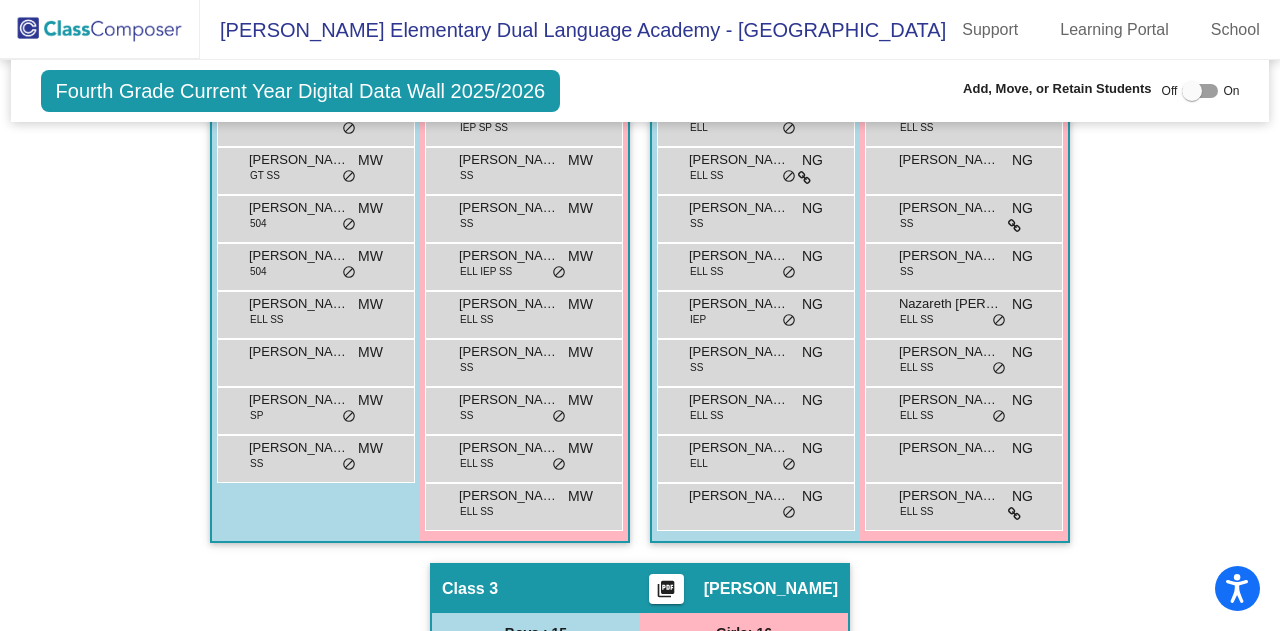 scroll, scrollTop: 812, scrollLeft: 0, axis: vertical 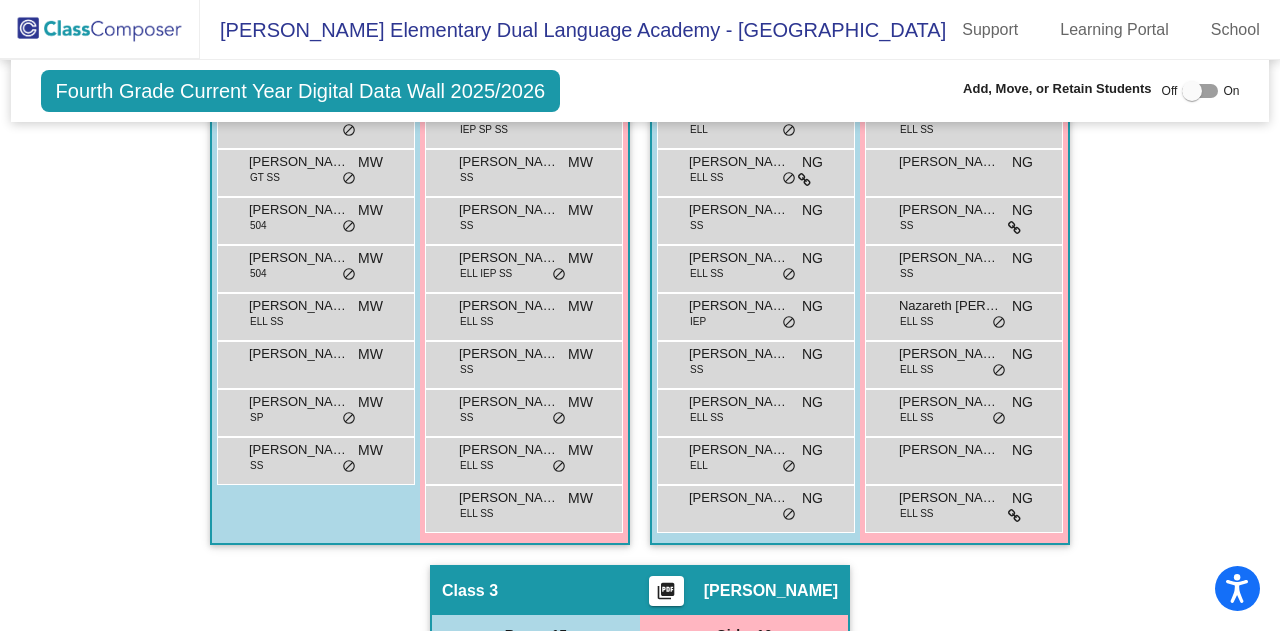 click on "Hallway   - Hallway Class  picture_as_pdf  Add Student  First Name Last Name Student Id  (Recommended)   Boy   Girl   [DEMOGRAPHIC_DATA] Add Close  Boys : 0    No Students   Girls: 0   No Students   Class 1    picture_as_pdf [PERSON_NAME]  Add Student  First Name Last Name Student Id  (Recommended)   Boy   Girl   [DEMOGRAPHIC_DATA] Add Close  Boys : 15  [PERSON_NAME] SS MW lock do_not_disturb_alt [PERSON_NAME] ELL SS MW lock do_not_disturb_alt [PERSON_NAME] SP MW lock do_not_disturb_alt [PERSON_NAME] ELL SP MW lock do_not_disturb_alt [PERSON_NAME] SS MW lock do_not_disturb_alt [PERSON_NAME] SS MW lock do_not_disturb_alt [PERSON_NAME] MW lock do_not_disturb_alt [PERSON_NAME] MW lock do_not_disturb_alt [PERSON_NAME] GT SS MW lock do_not_disturb_alt [PERSON_NAME] 504 MW lock do_not_disturb_alt [PERSON_NAME] 504 MW lock do_not_disturb_alt [PERSON_NAME] ELL SS MW lock do_not_disturb_alt Saivanh [PERSON_NAME] lock do_not_disturb_alt [PERSON_NAME] SP MW lock do_not_disturb_alt Zage [PERSON_NAME] MW lock SS MW" 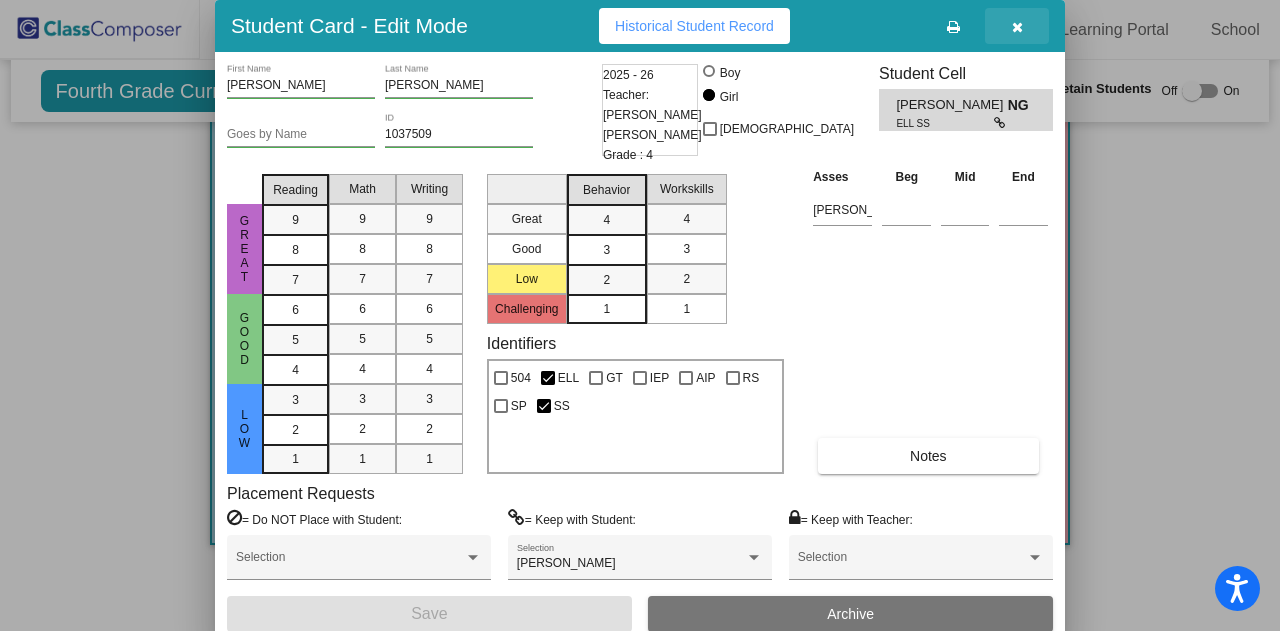 click at bounding box center (1017, 27) 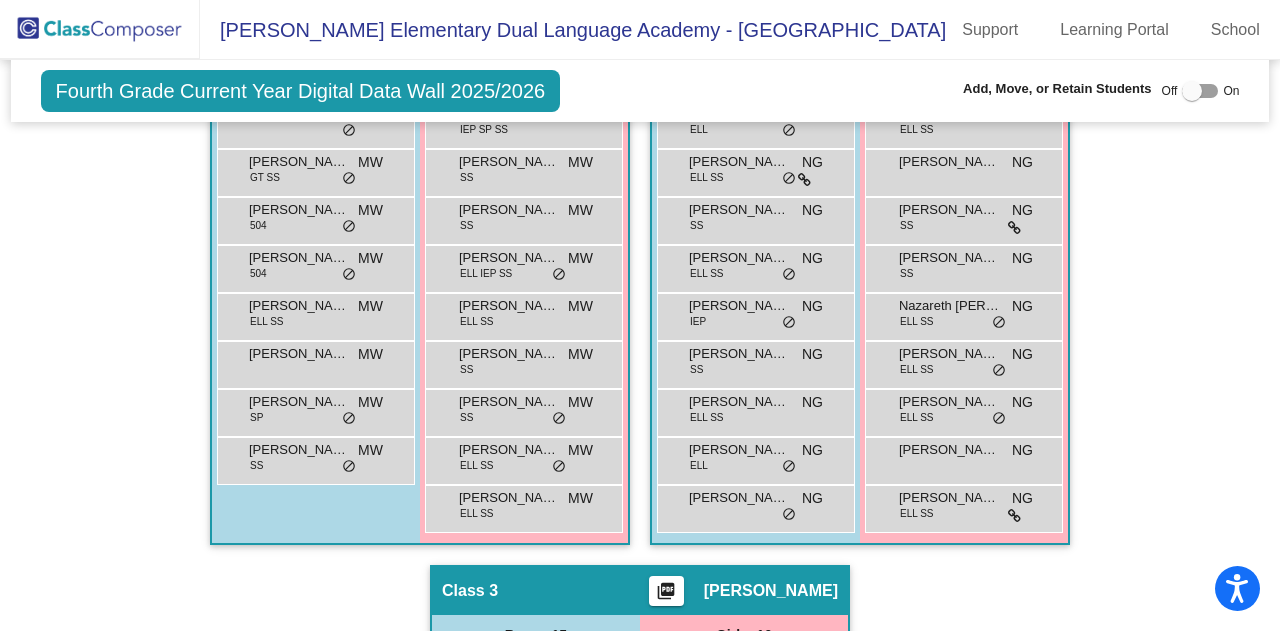 click on "Hallway   - Hallway Class  picture_as_pdf  Add Student  First Name Last Name Student Id  (Recommended)   Boy   Girl   [DEMOGRAPHIC_DATA] Add Close  Boys : 0    No Students   Girls: 0   No Students   Class 1    picture_as_pdf [PERSON_NAME]  Add Student  First Name Last Name Student Id  (Recommended)   Boy   Girl   [DEMOGRAPHIC_DATA] Add Close  Boys : 15  [PERSON_NAME] SS MW lock do_not_disturb_alt [PERSON_NAME] ELL SS MW lock do_not_disturb_alt [PERSON_NAME] SP MW lock do_not_disturb_alt [PERSON_NAME] ELL SP MW lock do_not_disturb_alt [PERSON_NAME] SS MW lock do_not_disturb_alt [PERSON_NAME] SS MW lock do_not_disturb_alt [PERSON_NAME] MW lock do_not_disturb_alt [PERSON_NAME] MW lock do_not_disturb_alt [PERSON_NAME] GT SS MW lock do_not_disturb_alt [PERSON_NAME] 504 MW lock do_not_disturb_alt [PERSON_NAME] 504 MW lock do_not_disturb_alt [PERSON_NAME] ELL SS MW lock do_not_disturb_alt Saivanh [PERSON_NAME] lock do_not_disturb_alt [PERSON_NAME] SP MW lock do_not_disturb_alt Zage [PERSON_NAME] MW lock SS MW" 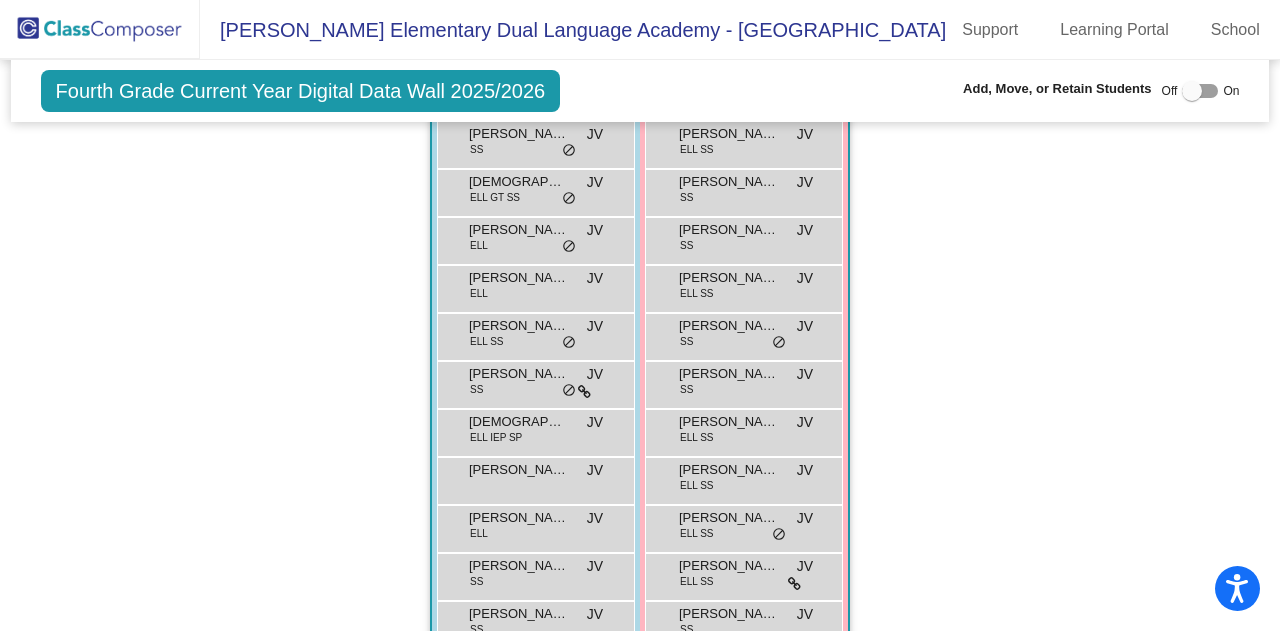 scroll, scrollTop: 1444, scrollLeft: 0, axis: vertical 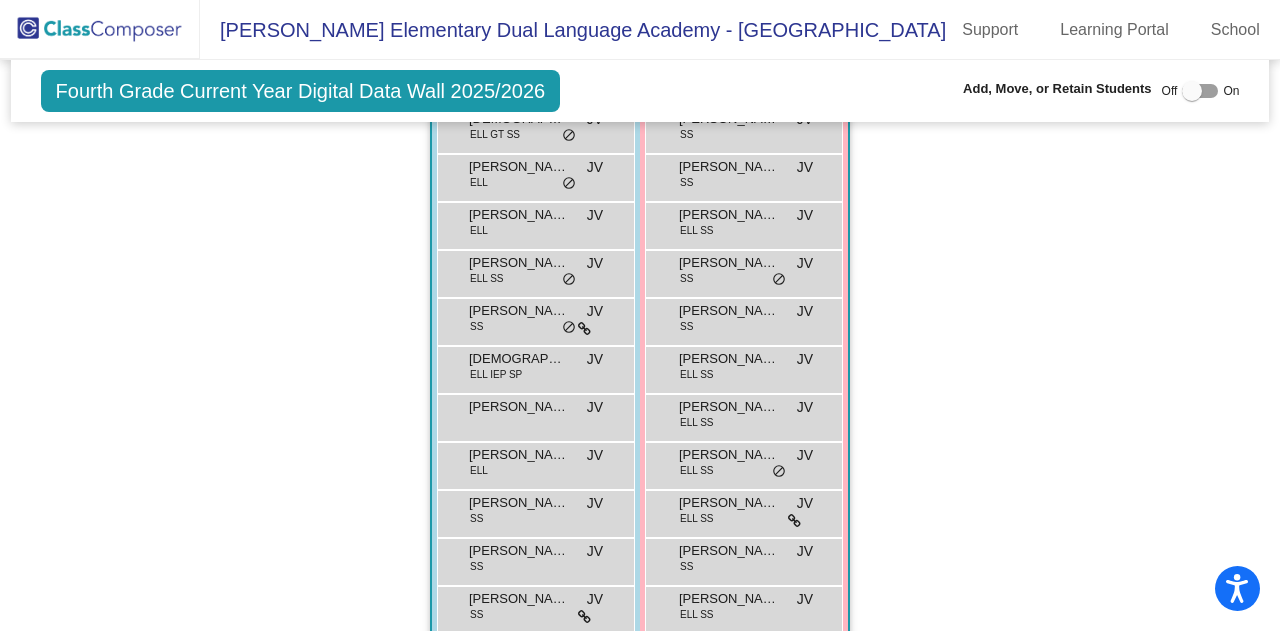 click on "Hallway   - Hallway Class  picture_as_pdf  Add Student  First Name Last Name Student Id  (Recommended)   Boy   Girl   [DEMOGRAPHIC_DATA] Add Close  Boys : 0    No Students   Girls: 0   No Students   Class 1    picture_as_pdf [PERSON_NAME]  Add Student  First Name Last Name Student Id  (Recommended)   Boy   Girl   [DEMOGRAPHIC_DATA] Add Close  Boys : 15  [PERSON_NAME] SS MW lock do_not_disturb_alt [PERSON_NAME] ELL SS MW lock do_not_disturb_alt [PERSON_NAME] SP MW lock do_not_disturb_alt [PERSON_NAME] ELL SP MW lock do_not_disturb_alt [PERSON_NAME] SS MW lock do_not_disturb_alt [PERSON_NAME] SS MW lock do_not_disturb_alt [PERSON_NAME] MW lock do_not_disturb_alt [PERSON_NAME] MW lock do_not_disturb_alt [PERSON_NAME] GT SS MW lock do_not_disturb_alt [PERSON_NAME] 504 MW lock do_not_disturb_alt [PERSON_NAME] 504 MW lock do_not_disturb_alt [PERSON_NAME] ELL SS MW lock do_not_disturb_alt Saivanh [PERSON_NAME] lock do_not_disturb_alt [PERSON_NAME] SP MW lock do_not_disturb_alt Zage [PERSON_NAME] MW lock SS MW" 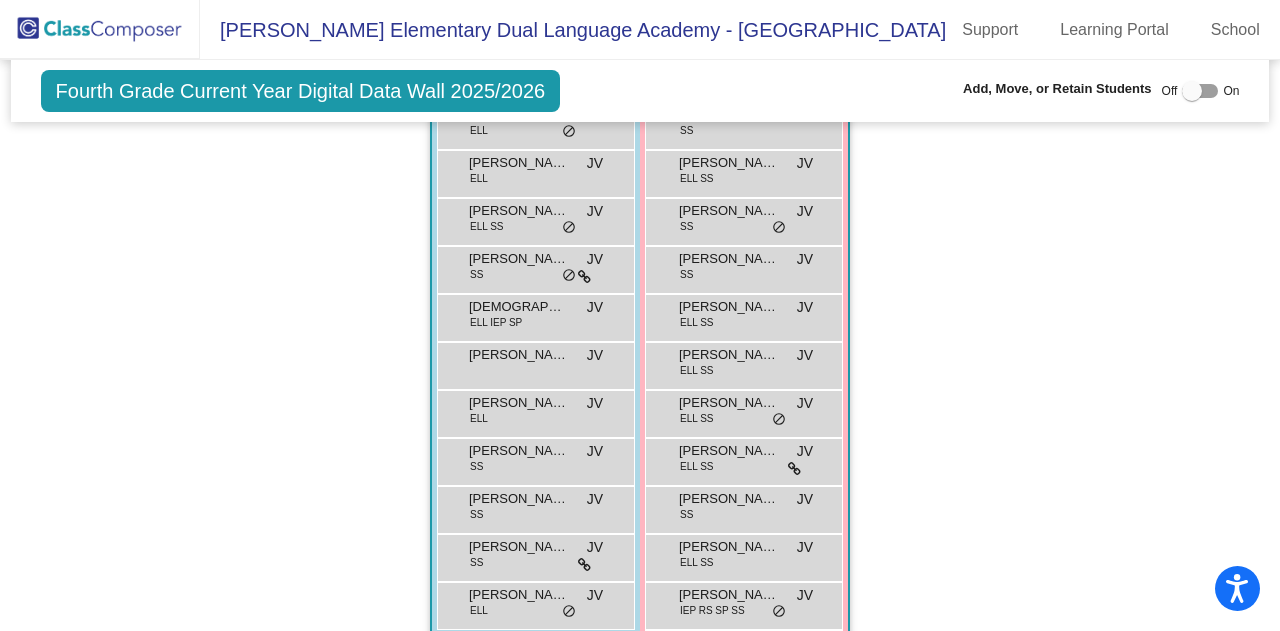 scroll, scrollTop: 1554, scrollLeft: 0, axis: vertical 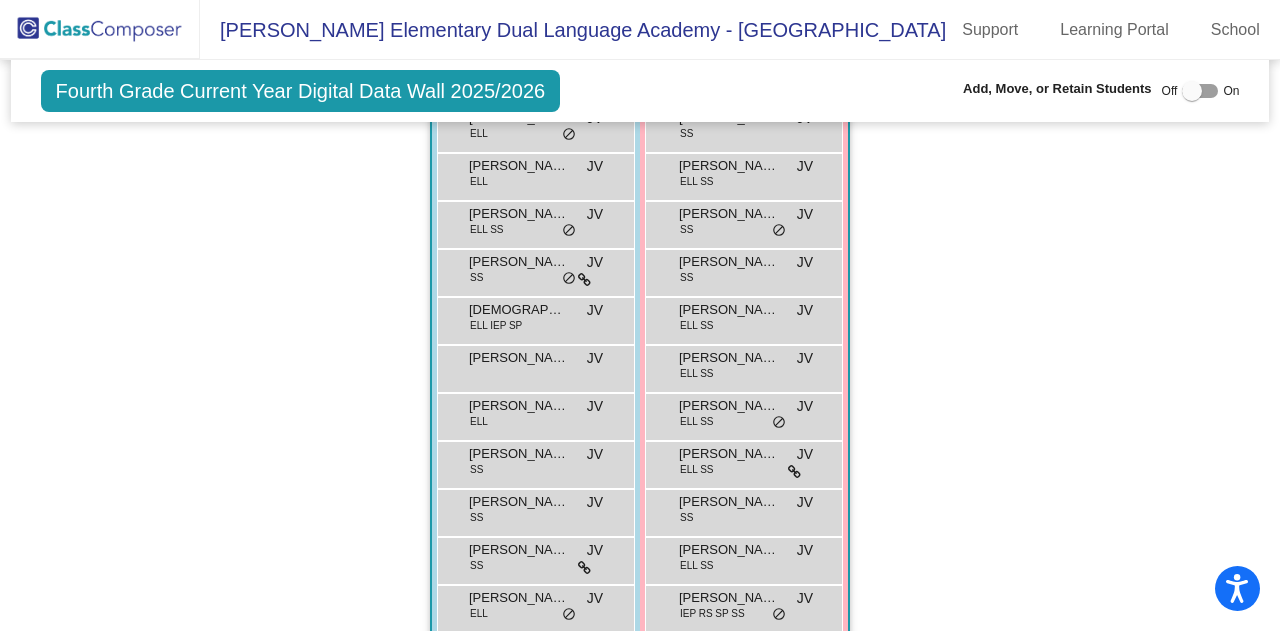 click on "Hallway   - Hallway Class  picture_as_pdf  Add Student  First Name Last Name Student Id  (Recommended)   Boy   Girl   [DEMOGRAPHIC_DATA] Add Close  Boys : 0    No Students   Girls: 0   No Students   Class 1    picture_as_pdf [PERSON_NAME]  Add Student  First Name Last Name Student Id  (Recommended)   Boy   Girl   [DEMOGRAPHIC_DATA] Add Close  Boys : 15  [PERSON_NAME] SS MW lock do_not_disturb_alt [PERSON_NAME] ELL SS MW lock do_not_disturb_alt [PERSON_NAME] SP MW lock do_not_disturb_alt [PERSON_NAME] ELL SP MW lock do_not_disturb_alt [PERSON_NAME] SS MW lock do_not_disturb_alt [PERSON_NAME] SS MW lock do_not_disturb_alt [PERSON_NAME] MW lock do_not_disturb_alt [PERSON_NAME] MW lock do_not_disturb_alt [PERSON_NAME] GT SS MW lock do_not_disturb_alt [PERSON_NAME] 504 MW lock do_not_disturb_alt [PERSON_NAME] 504 MW lock do_not_disturb_alt [PERSON_NAME] ELL SS MW lock do_not_disturb_alt Saivanh [PERSON_NAME] lock do_not_disturb_alt [PERSON_NAME] SP MW lock do_not_disturb_alt Zage [PERSON_NAME] MW lock SS MW" 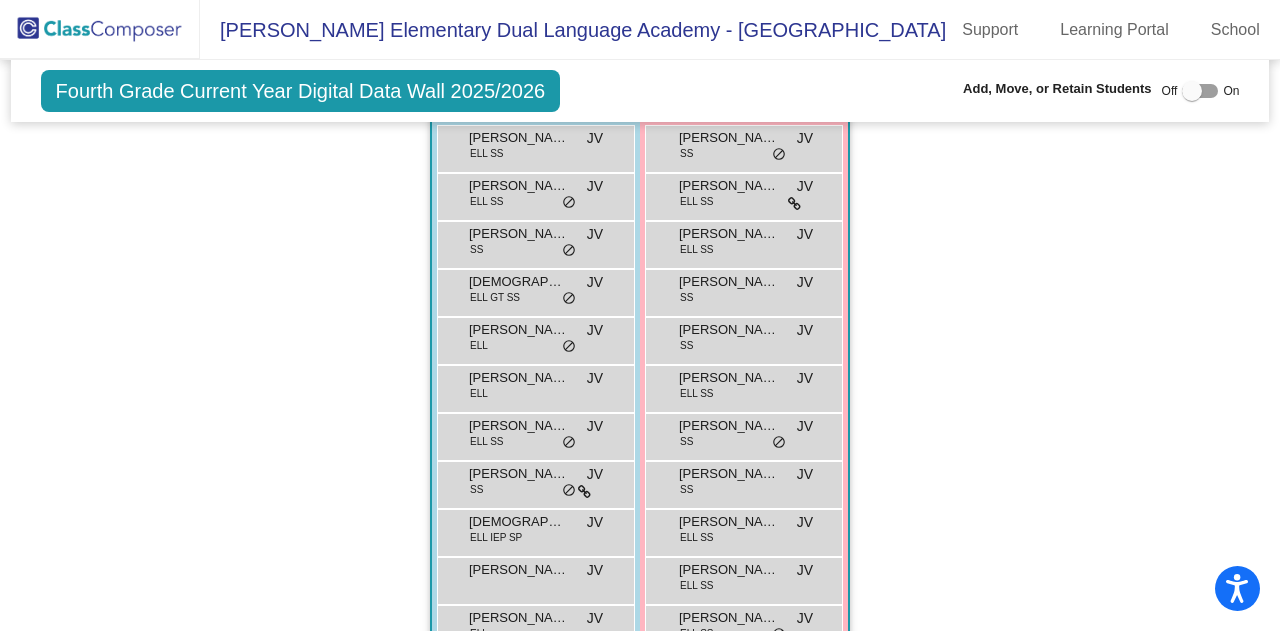 scroll, scrollTop: 1338, scrollLeft: 0, axis: vertical 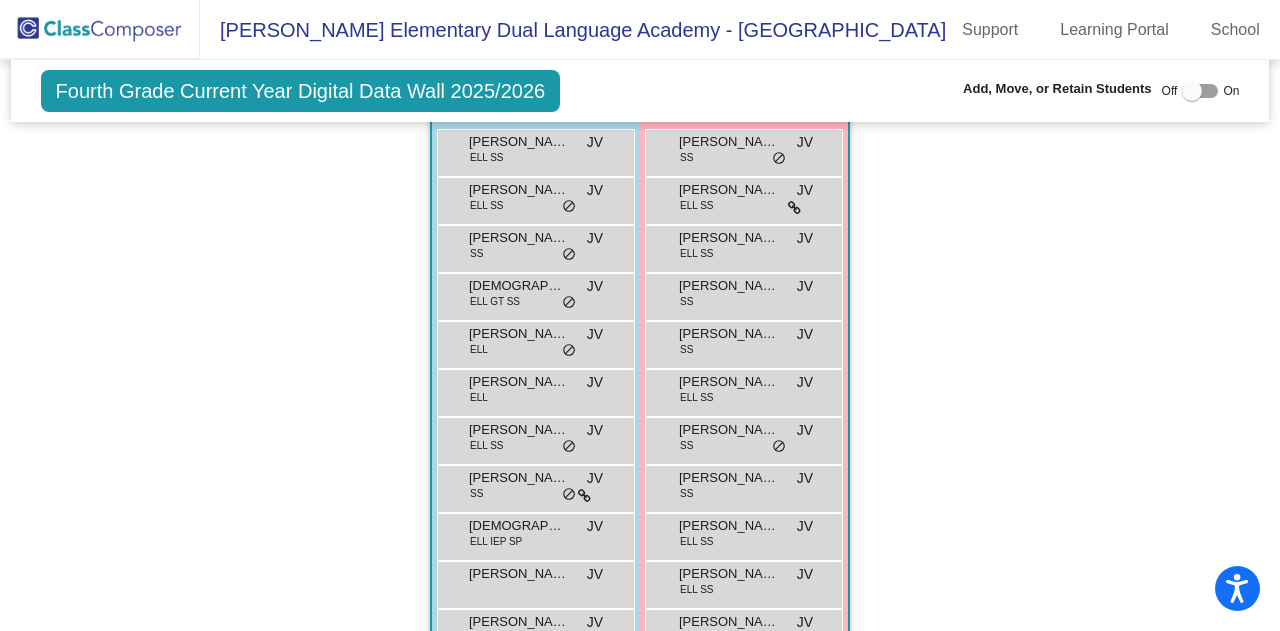 click on "Hallway   - Hallway Class  picture_as_pdf  Add Student  First Name Last Name Student Id  (Recommended)   Boy   Girl   [DEMOGRAPHIC_DATA] Add Close  Boys : 0    No Students   Girls: 0   No Students   Class 1    picture_as_pdf [PERSON_NAME]  Add Student  First Name Last Name Student Id  (Recommended)   Boy   Girl   [DEMOGRAPHIC_DATA] Add Close  Boys : 15  [PERSON_NAME] SS MW lock do_not_disturb_alt [PERSON_NAME] ELL SS MW lock do_not_disturb_alt [PERSON_NAME] SP MW lock do_not_disturb_alt [PERSON_NAME] ELL SP MW lock do_not_disturb_alt [PERSON_NAME] SS MW lock do_not_disturb_alt [PERSON_NAME] SS MW lock do_not_disturb_alt [PERSON_NAME] MW lock do_not_disturb_alt [PERSON_NAME] MW lock do_not_disturb_alt [PERSON_NAME] GT SS MW lock do_not_disturb_alt [PERSON_NAME] 504 MW lock do_not_disturb_alt [PERSON_NAME] 504 MW lock do_not_disturb_alt [PERSON_NAME] ELL SS MW lock do_not_disturb_alt Saivanh [PERSON_NAME] lock do_not_disturb_alt [PERSON_NAME] SP MW lock do_not_disturb_alt Zage [PERSON_NAME] MW lock SS MW" 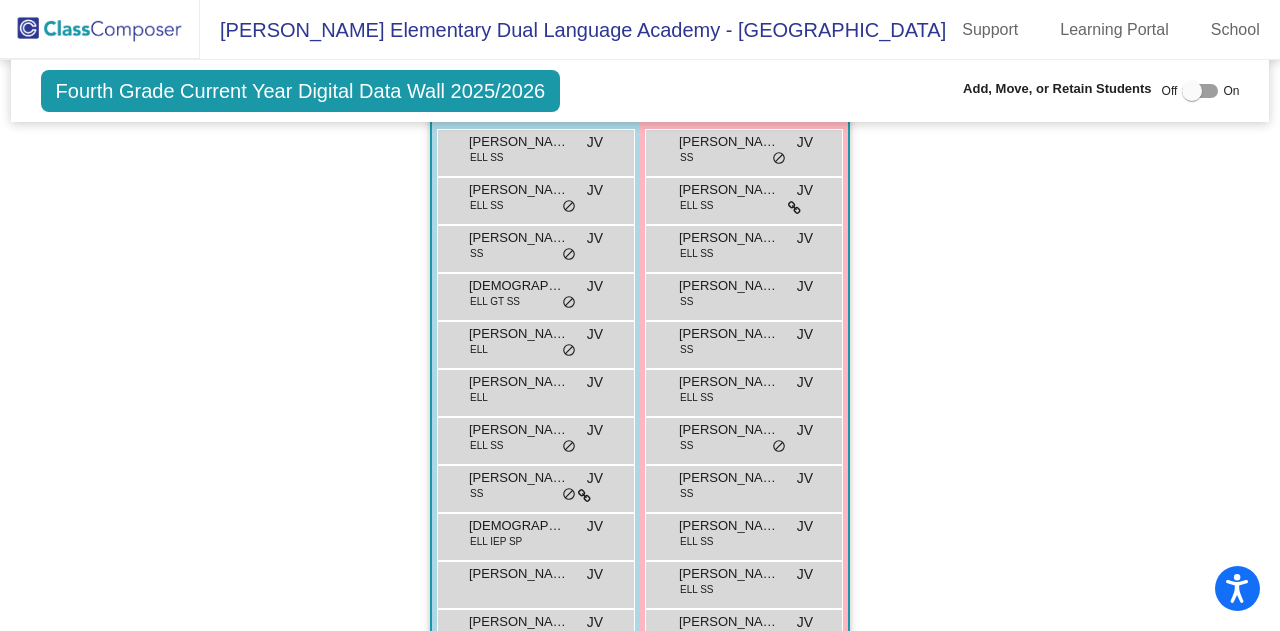 click on "[PERSON_NAME] SS JV lock do_not_disturb_alt" at bounding box center (743, 342) 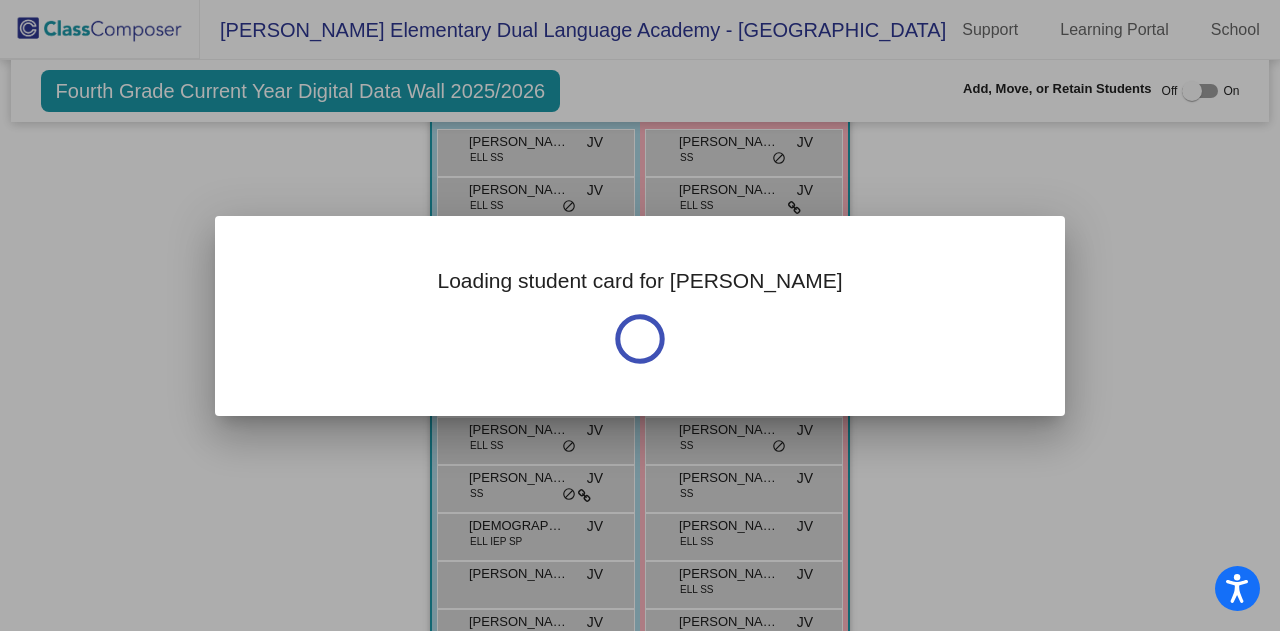 click on "Loading student card for [PERSON_NAME]" at bounding box center [640, 316] 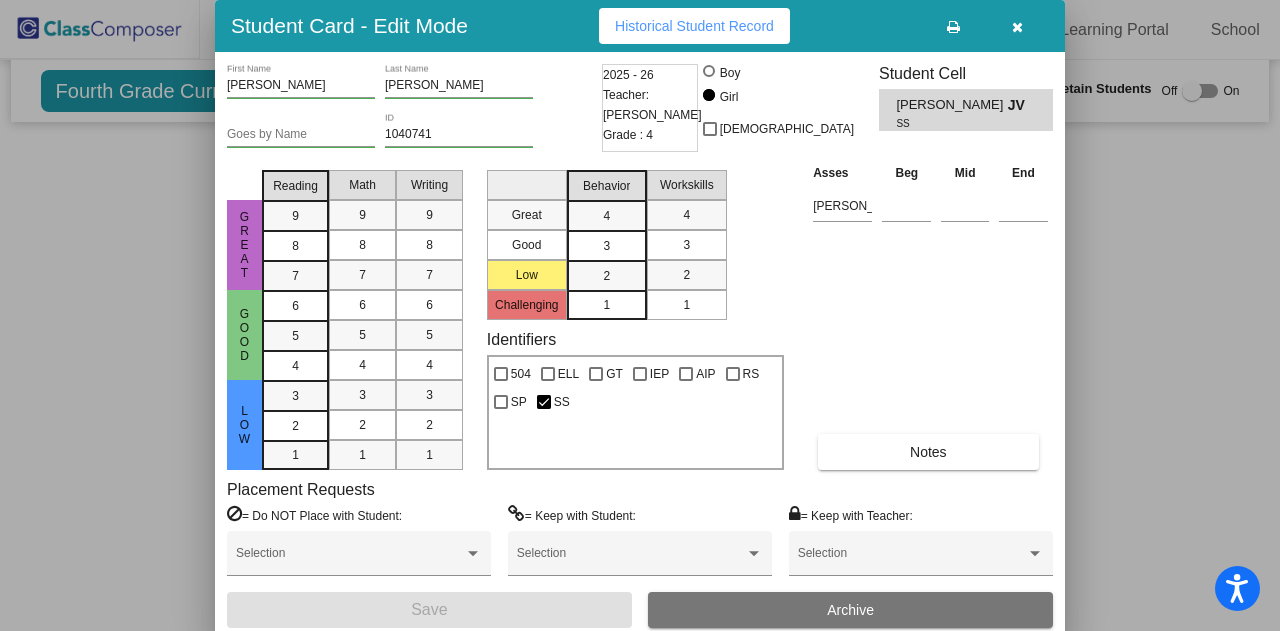 click at bounding box center [1017, 27] 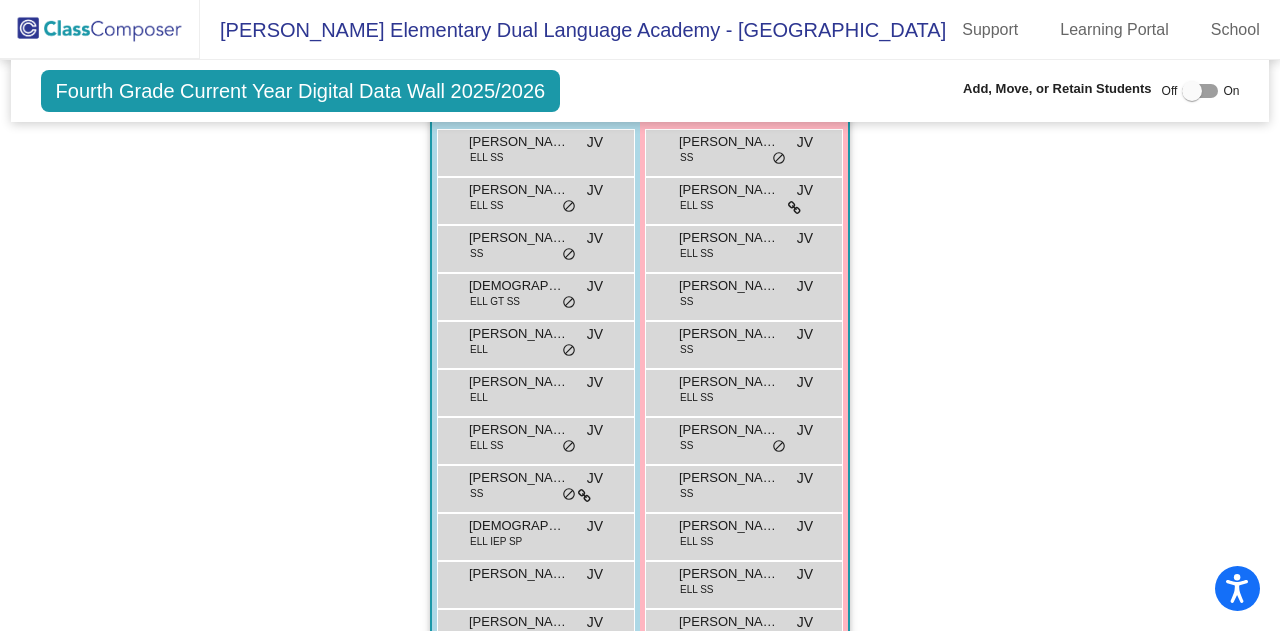click on "Hallway   - Hallway Class  picture_as_pdf  Add Student  First Name Last Name Student Id  (Recommended)   Boy   Girl   [DEMOGRAPHIC_DATA] Add Close  Boys : 0    No Students   Girls: 0   No Students   Class 1    picture_as_pdf [PERSON_NAME]  Add Student  First Name Last Name Student Id  (Recommended)   Boy   Girl   [DEMOGRAPHIC_DATA] Add Close  Boys : 15  [PERSON_NAME] SS MW lock do_not_disturb_alt [PERSON_NAME] ELL SS MW lock do_not_disturb_alt [PERSON_NAME] SP MW lock do_not_disturb_alt [PERSON_NAME] ELL SP MW lock do_not_disturb_alt [PERSON_NAME] SS MW lock do_not_disturb_alt [PERSON_NAME] SS MW lock do_not_disturb_alt [PERSON_NAME] MW lock do_not_disturb_alt [PERSON_NAME] MW lock do_not_disturb_alt [PERSON_NAME] GT SS MW lock do_not_disturb_alt [PERSON_NAME] 504 MW lock do_not_disturb_alt [PERSON_NAME] 504 MW lock do_not_disturb_alt [PERSON_NAME] ELL SS MW lock do_not_disturb_alt Saivanh [PERSON_NAME] lock do_not_disturb_alt [PERSON_NAME] SP MW lock do_not_disturb_alt Zage [PERSON_NAME] MW lock SS MW" 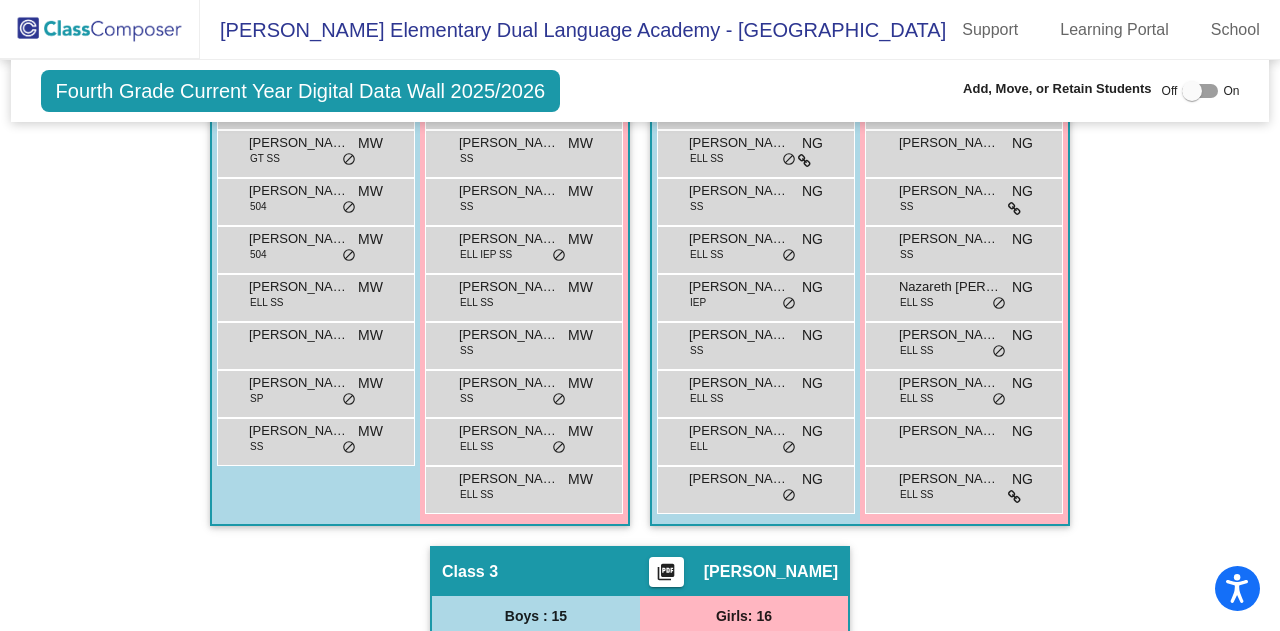 scroll, scrollTop: 830, scrollLeft: 0, axis: vertical 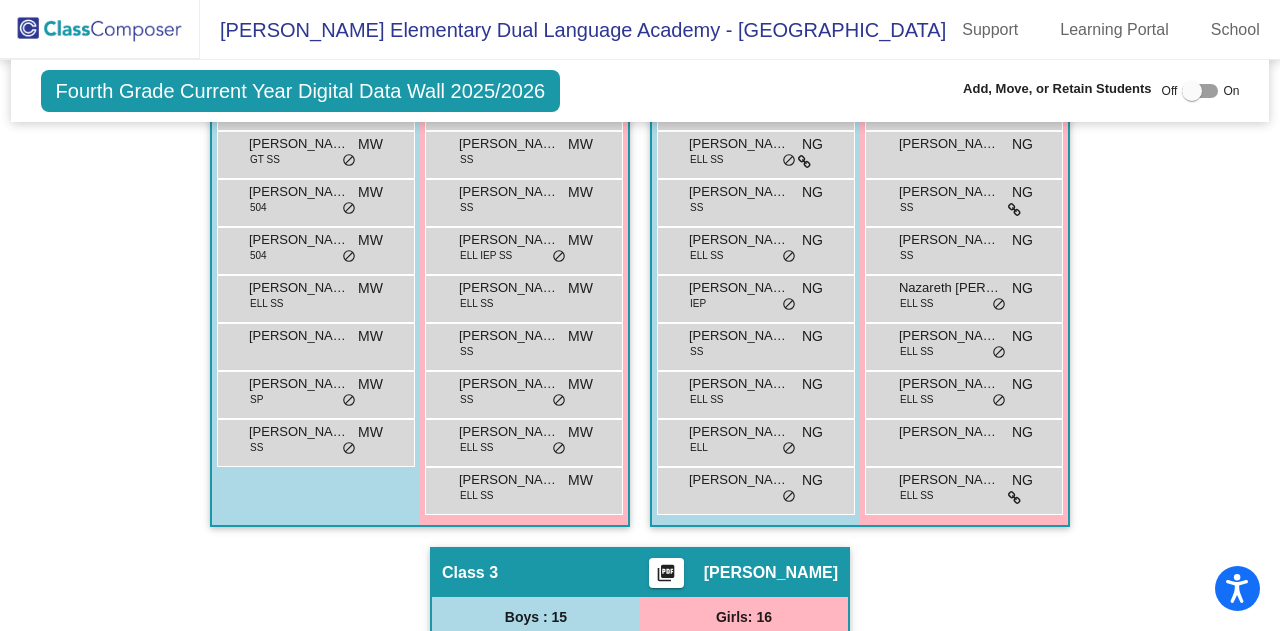 click on "Hallway   - Hallway Class  picture_as_pdf  Add Student  First Name Last Name Student Id  (Recommended)   Boy   Girl   [DEMOGRAPHIC_DATA] Add Close  Boys : 0    No Students   Girls: 0   No Students   Class 1    picture_as_pdf [PERSON_NAME]  Add Student  First Name Last Name Student Id  (Recommended)   Boy   Girl   [DEMOGRAPHIC_DATA] Add Close  Boys : 15  [PERSON_NAME] SS MW lock do_not_disturb_alt [PERSON_NAME] ELL SS MW lock do_not_disturb_alt [PERSON_NAME] SP MW lock do_not_disturb_alt [PERSON_NAME] ELL SP MW lock do_not_disturb_alt [PERSON_NAME] SS MW lock do_not_disturb_alt [PERSON_NAME] SS MW lock do_not_disturb_alt [PERSON_NAME] MW lock do_not_disturb_alt [PERSON_NAME] MW lock do_not_disturb_alt [PERSON_NAME] GT SS MW lock do_not_disturb_alt [PERSON_NAME] 504 MW lock do_not_disturb_alt [PERSON_NAME] 504 MW lock do_not_disturb_alt [PERSON_NAME] ELL SS MW lock do_not_disturb_alt Saivanh [PERSON_NAME] lock do_not_disturb_alt [PERSON_NAME] SP MW lock do_not_disturb_alt Zage [PERSON_NAME] MW lock SS MW" 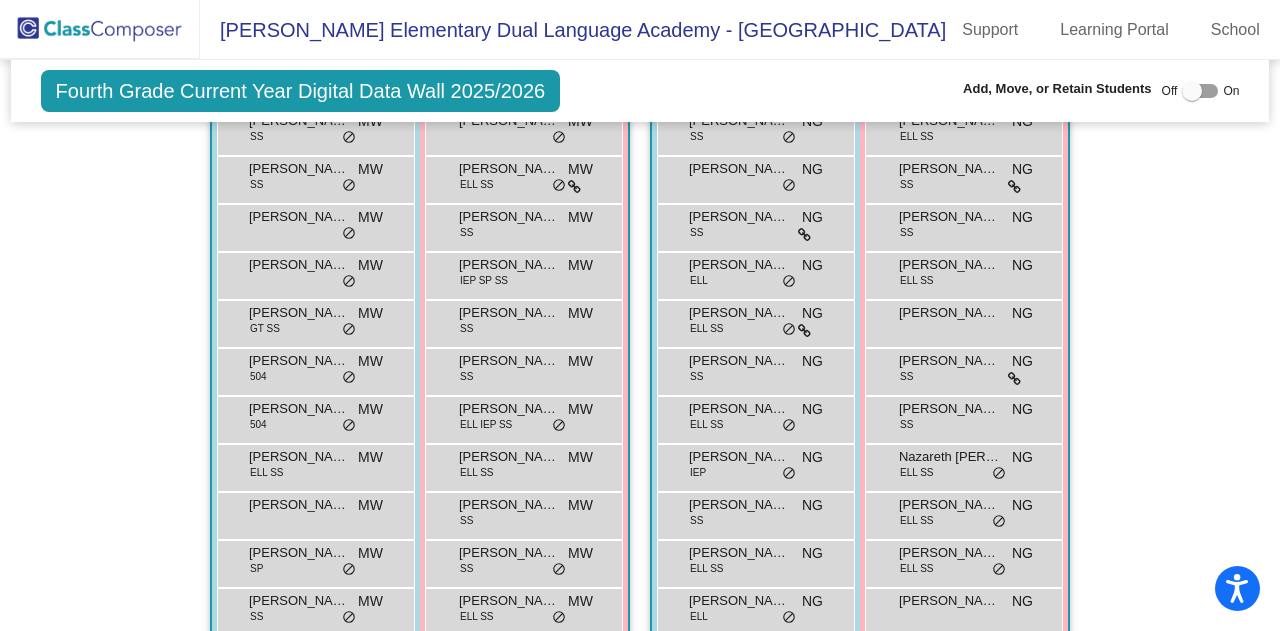 scroll, scrollTop: 642, scrollLeft: 0, axis: vertical 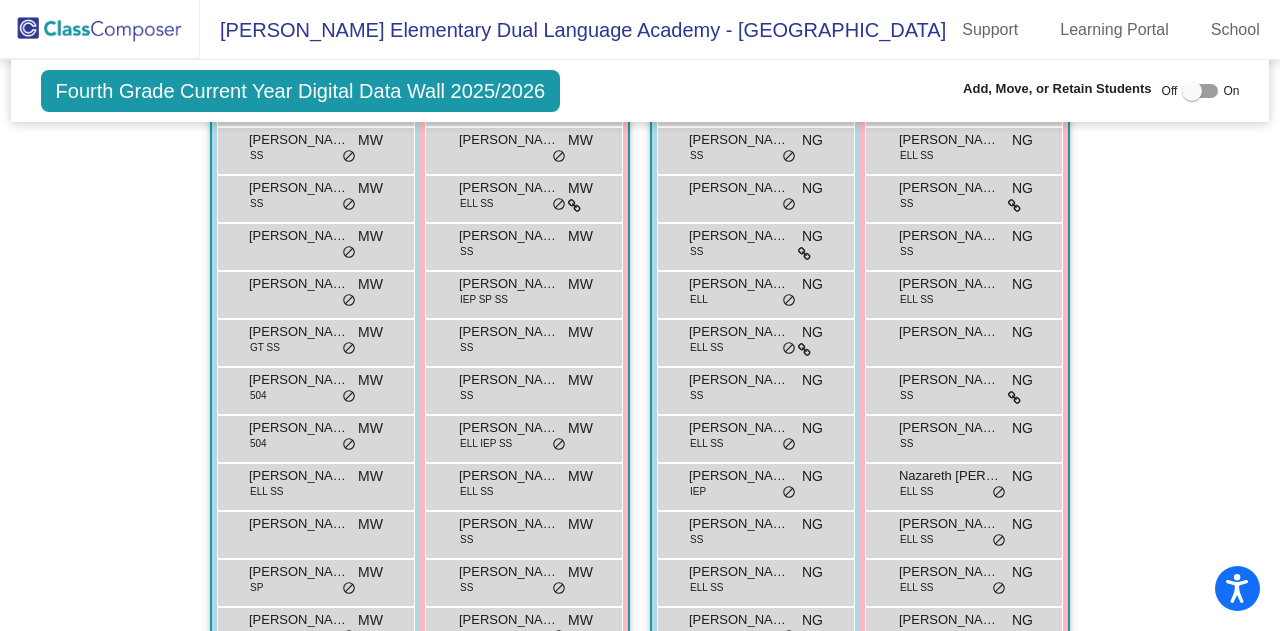 click on "Hallway   - Hallway Class  picture_as_pdf  Add Student  First Name Last Name Student Id  (Recommended)   Boy   Girl   [DEMOGRAPHIC_DATA] Add Close  Boys : 0    No Students   Girls: 0   No Students   Class 1    picture_as_pdf [PERSON_NAME]  Add Student  First Name Last Name Student Id  (Recommended)   Boy   Girl   [DEMOGRAPHIC_DATA] Add Close  Boys : 15  [PERSON_NAME] SS MW lock do_not_disturb_alt [PERSON_NAME] ELL SS MW lock do_not_disturb_alt [PERSON_NAME] SP MW lock do_not_disturb_alt [PERSON_NAME] ELL SP MW lock do_not_disturb_alt [PERSON_NAME] SS MW lock do_not_disturb_alt [PERSON_NAME] SS MW lock do_not_disturb_alt [PERSON_NAME] MW lock do_not_disturb_alt [PERSON_NAME] MW lock do_not_disturb_alt [PERSON_NAME] GT SS MW lock do_not_disturb_alt [PERSON_NAME] 504 MW lock do_not_disturb_alt [PERSON_NAME] 504 MW lock do_not_disturb_alt [PERSON_NAME] ELL SS MW lock do_not_disturb_alt Saivanh [PERSON_NAME] lock do_not_disturb_alt [PERSON_NAME] SP MW lock do_not_disturb_alt Zage [PERSON_NAME] MW lock SS MW" 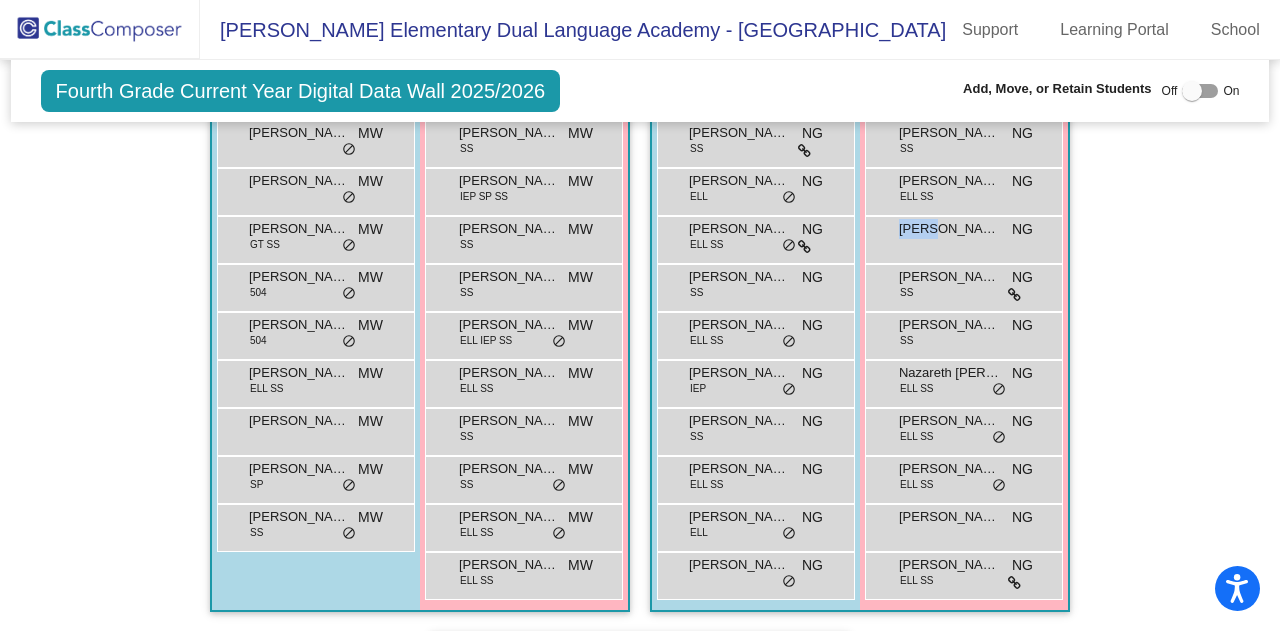 scroll, scrollTop: 786, scrollLeft: 0, axis: vertical 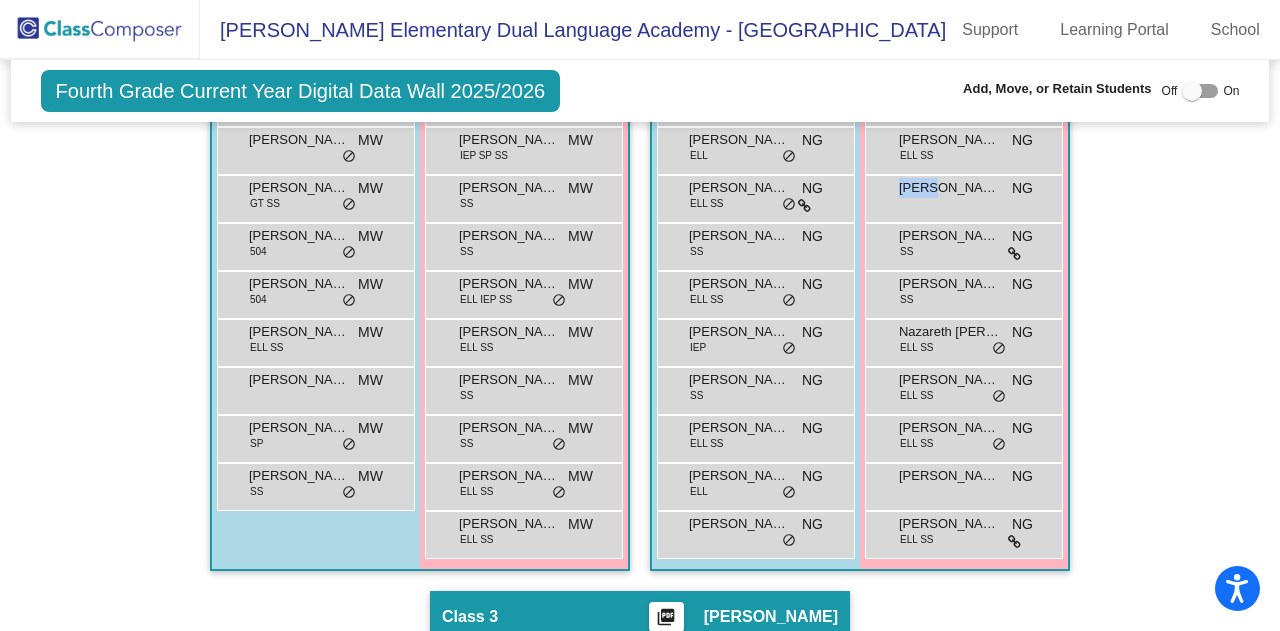 click on "Hallway   - Hallway Class  picture_as_pdf  Add Student  First Name Last Name Student Id  (Recommended)   Boy   Girl   [DEMOGRAPHIC_DATA] Add Close  Boys : 0    No Students   Girls: 0   No Students   Class 1    picture_as_pdf [PERSON_NAME]  Add Student  First Name Last Name Student Id  (Recommended)   Boy   Girl   [DEMOGRAPHIC_DATA] Add Close  Boys : 15  [PERSON_NAME] SS MW lock do_not_disturb_alt [PERSON_NAME] ELL SS MW lock do_not_disturb_alt [PERSON_NAME] SP MW lock do_not_disturb_alt [PERSON_NAME] ELL SP MW lock do_not_disturb_alt [PERSON_NAME] SS MW lock do_not_disturb_alt [PERSON_NAME] SS MW lock do_not_disturb_alt [PERSON_NAME] MW lock do_not_disturb_alt [PERSON_NAME] MW lock do_not_disturb_alt [PERSON_NAME] GT SS MW lock do_not_disturb_alt [PERSON_NAME] 504 MW lock do_not_disturb_alt [PERSON_NAME] 504 MW lock do_not_disturb_alt [PERSON_NAME] ELL SS MW lock do_not_disturb_alt Saivanh [PERSON_NAME] lock do_not_disturb_alt [PERSON_NAME] SP MW lock do_not_disturb_alt Zage [PERSON_NAME] MW lock SS MW" 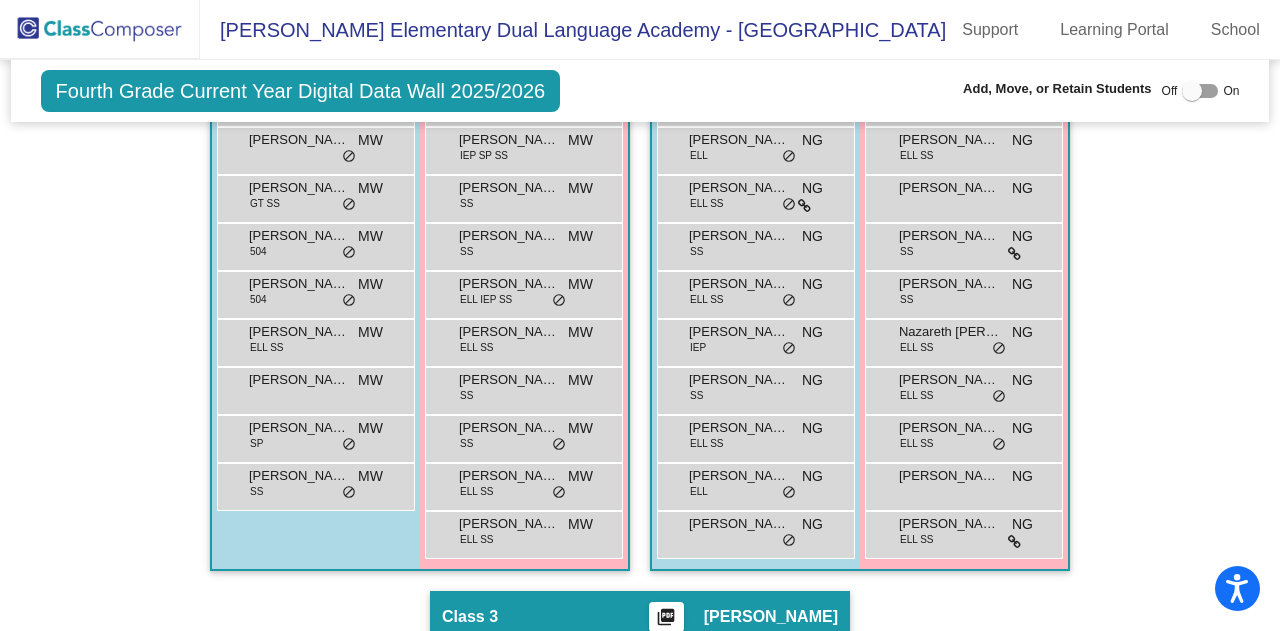 click on "Hallway   - Hallway Class  picture_as_pdf  Add Student  First Name Last Name Student Id  (Recommended)   Boy   Girl   [DEMOGRAPHIC_DATA] Add Close  Boys : 0    No Students   Girls: 0   No Students   Class 1    picture_as_pdf [PERSON_NAME]  Add Student  First Name Last Name Student Id  (Recommended)   Boy   Girl   [DEMOGRAPHIC_DATA] Add Close  Boys : 15  [PERSON_NAME] SS MW lock do_not_disturb_alt [PERSON_NAME] ELL SS MW lock do_not_disturb_alt [PERSON_NAME] SP MW lock do_not_disturb_alt [PERSON_NAME] ELL SP MW lock do_not_disturb_alt [PERSON_NAME] SS MW lock do_not_disturb_alt [PERSON_NAME] SS MW lock do_not_disturb_alt [PERSON_NAME] MW lock do_not_disturb_alt [PERSON_NAME] MW lock do_not_disturb_alt [PERSON_NAME] GT SS MW lock do_not_disturb_alt [PERSON_NAME] 504 MW lock do_not_disturb_alt [PERSON_NAME] 504 MW lock do_not_disturb_alt [PERSON_NAME] ELL SS MW lock do_not_disturb_alt Saivanh [PERSON_NAME] lock do_not_disturb_alt [PERSON_NAME] SP MW lock do_not_disturb_alt Zage [PERSON_NAME] MW lock SS MW" 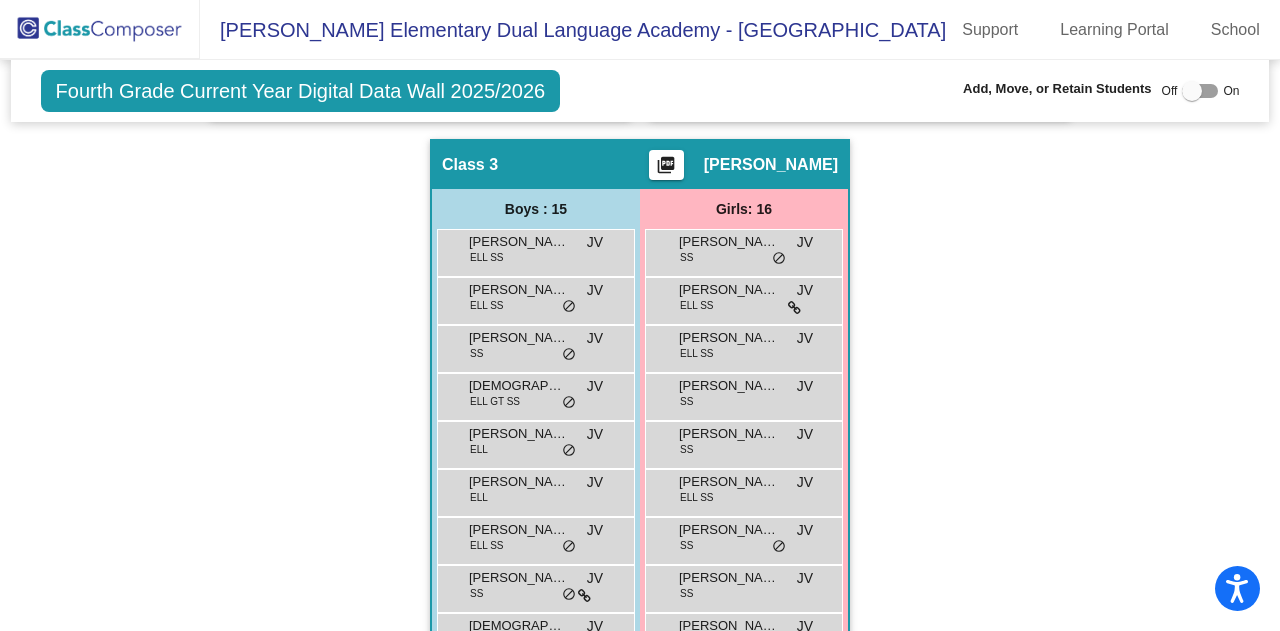 scroll, scrollTop: 1236, scrollLeft: 0, axis: vertical 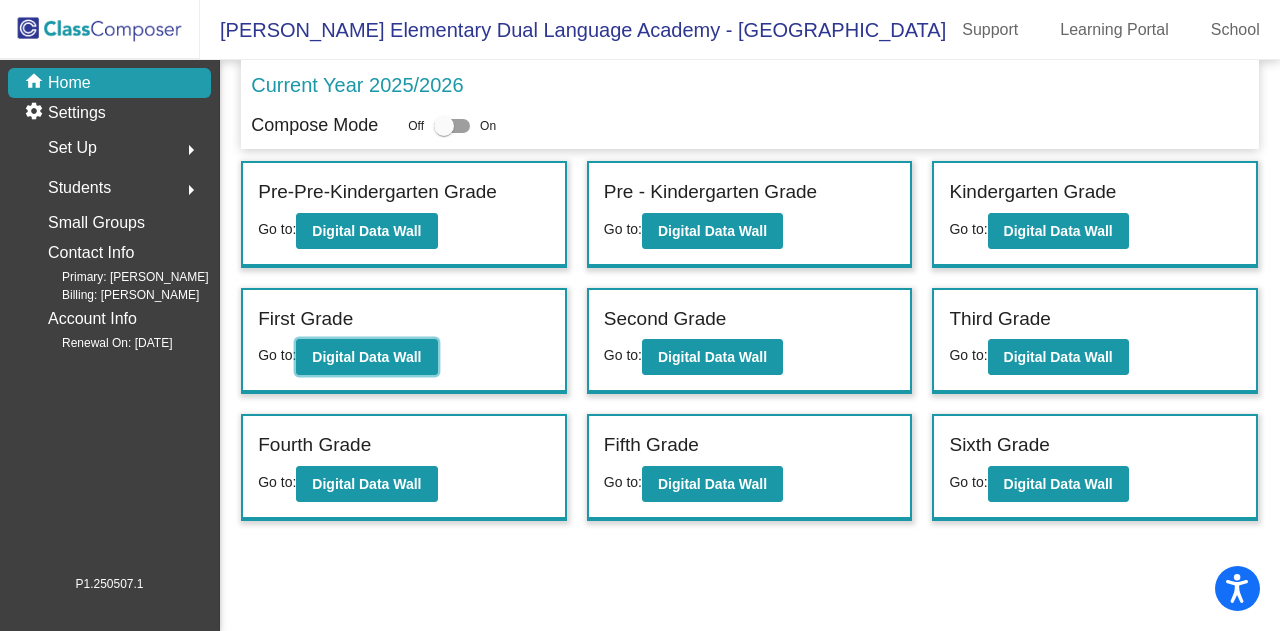 click on "Digital Data Wall" 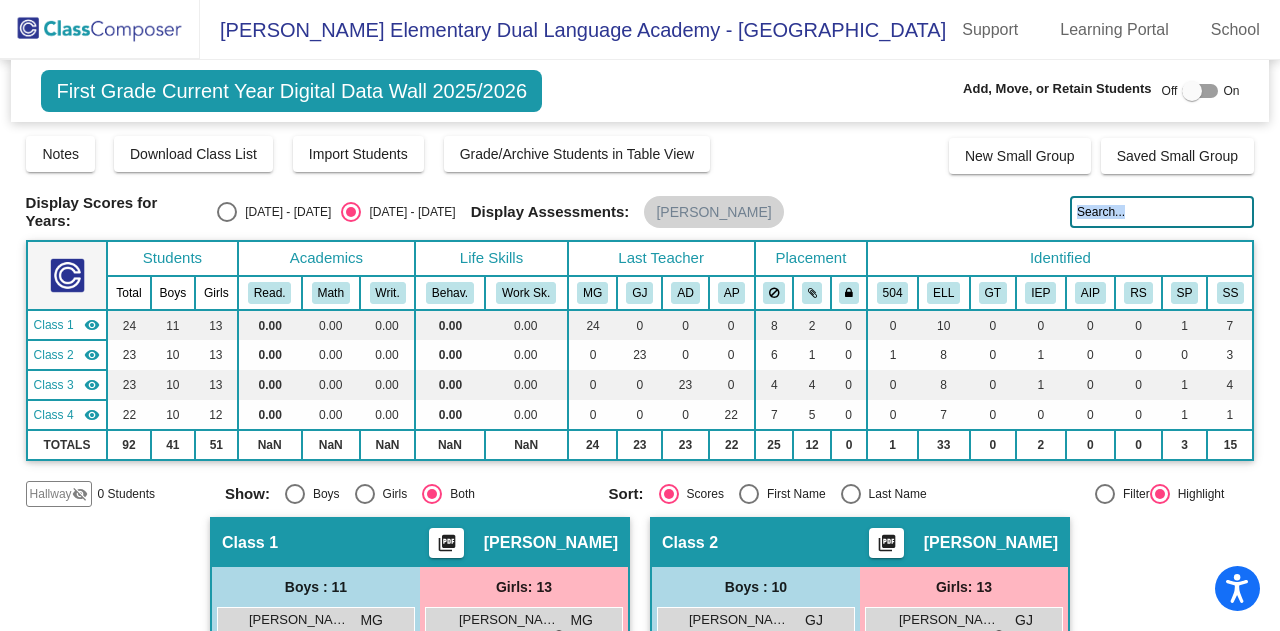 drag, startPoint x: 1265, startPoint y: 204, endPoint x: 1246, endPoint y: 235, distance: 36.359318 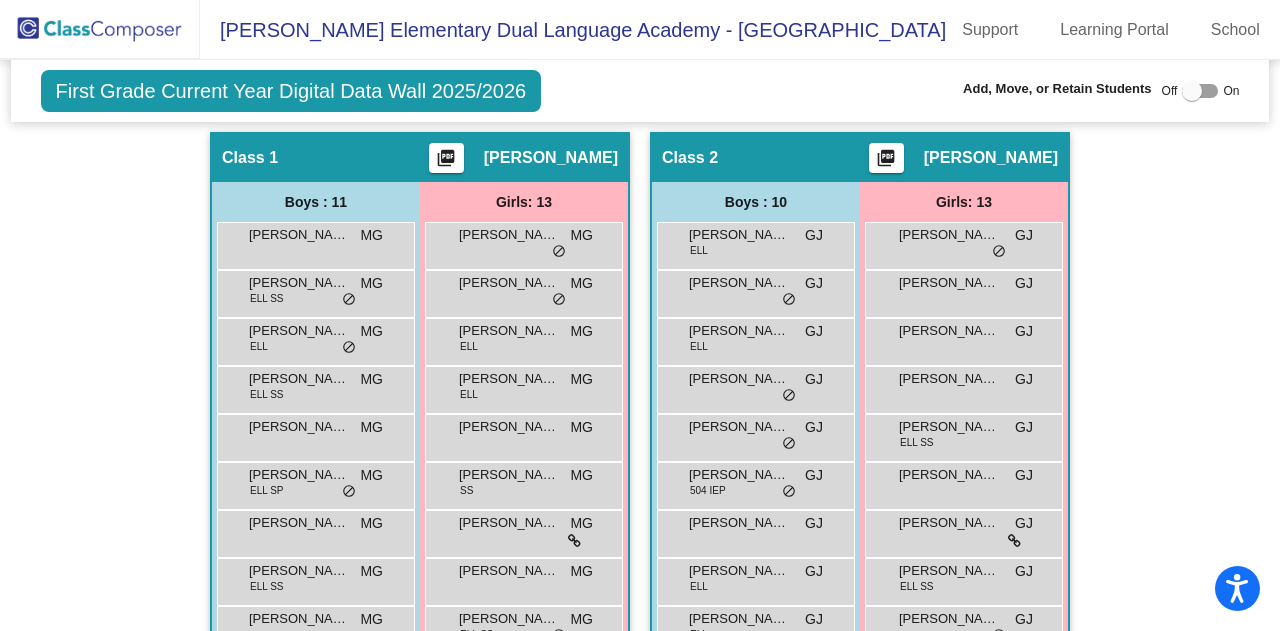 scroll, scrollTop: 378, scrollLeft: 0, axis: vertical 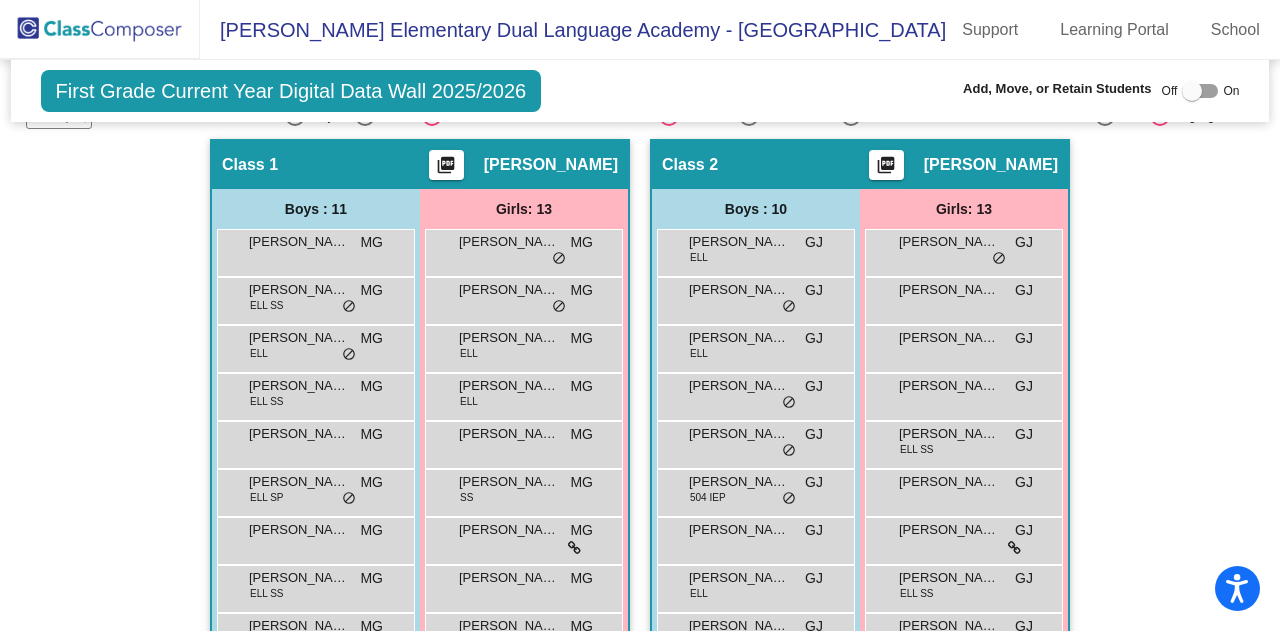 click on "Hallway   - Hallway Class  picture_as_pdf  Add Student  First Name Last Name Student Id  (Recommended)   Boy   Girl   [DEMOGRAPHIC_DATA] Add Close  Boys : 0    No Students   Girls: 0   No Students   Class 1    picture_as_pdf [PERSON_NAME]  Add Student  First Name Last Name Student Id  (Recommended)   Boy   Girl   [DEMOGRAPHIC_DATA] Add Close  Boys : 11  [PERSON_NAME] MG lock do_not_disturb_alt [PERSON_NAME]-[PERSON_NAME] SS MG lock do_not_disturb_alt [PERSON_NAME] ELL MG lock do_not_disturb_alt [PERSON_NAME] ELL SS MG lock do_not_disturb_alt [PERSON_NAME] MG lock do_not_disturb_alt [PERSON_NAME] ELL SP MG lock do_not_disturb_alt [PERSON_NAME] MG lock do_not_disturb_alt [PERSON_NAME]-[PERSON_NAME] SS MG lock do_not_disturb_alt [PERSON_NAME] MG lock do_not_disturb_alt [PERSON_NAME] ELL SS MG lock do_not_disturb_alt Xantoz [PERSON_NAME] MG lock do_not_disturb_alt Girls: 13 [PERSON_NAME] MG lock do_not_disturb_alt [PERSON_NAME]* MG lock do_not_disturb_alt [PERSON_NAME] ELL MG lock do_not_disturb_alt ELL MG lock MG" 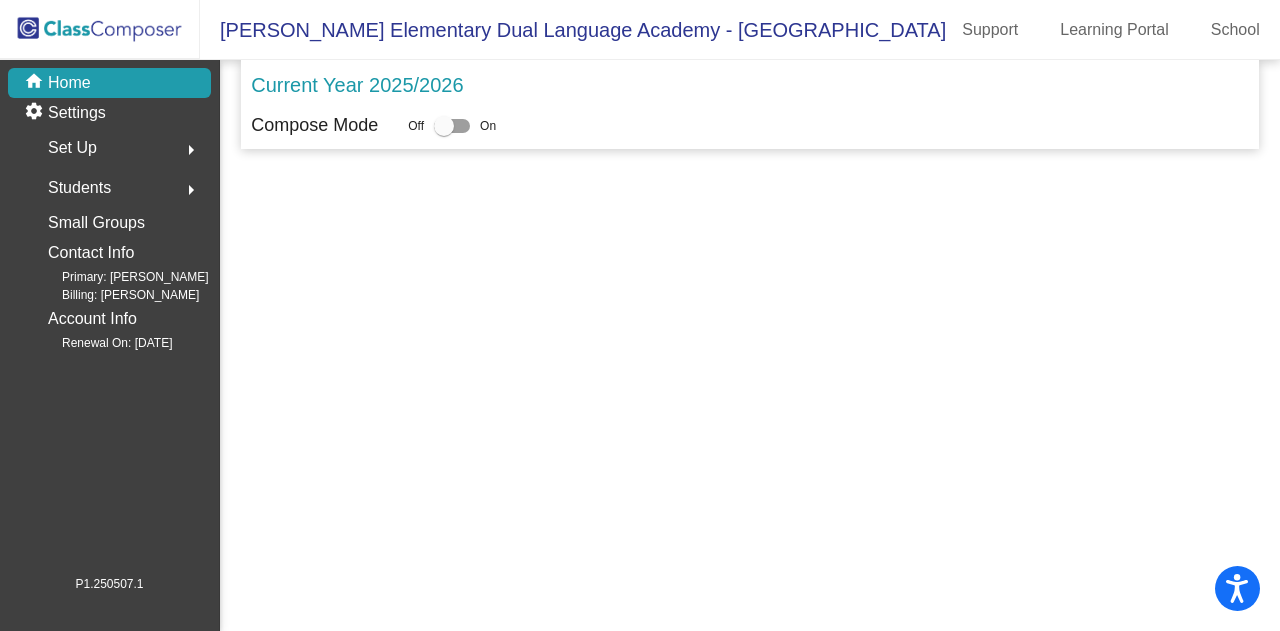 scroll, scrollTop: 0, scrollLeft: 0, axis: both 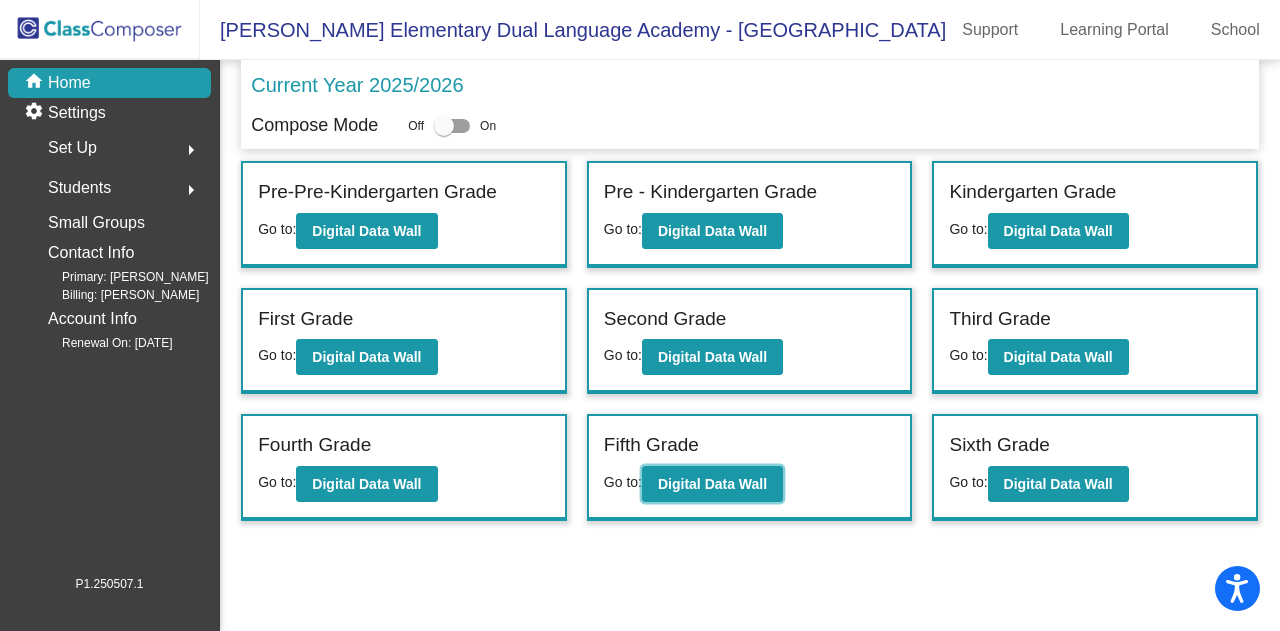 click on "Digital Data Wall" 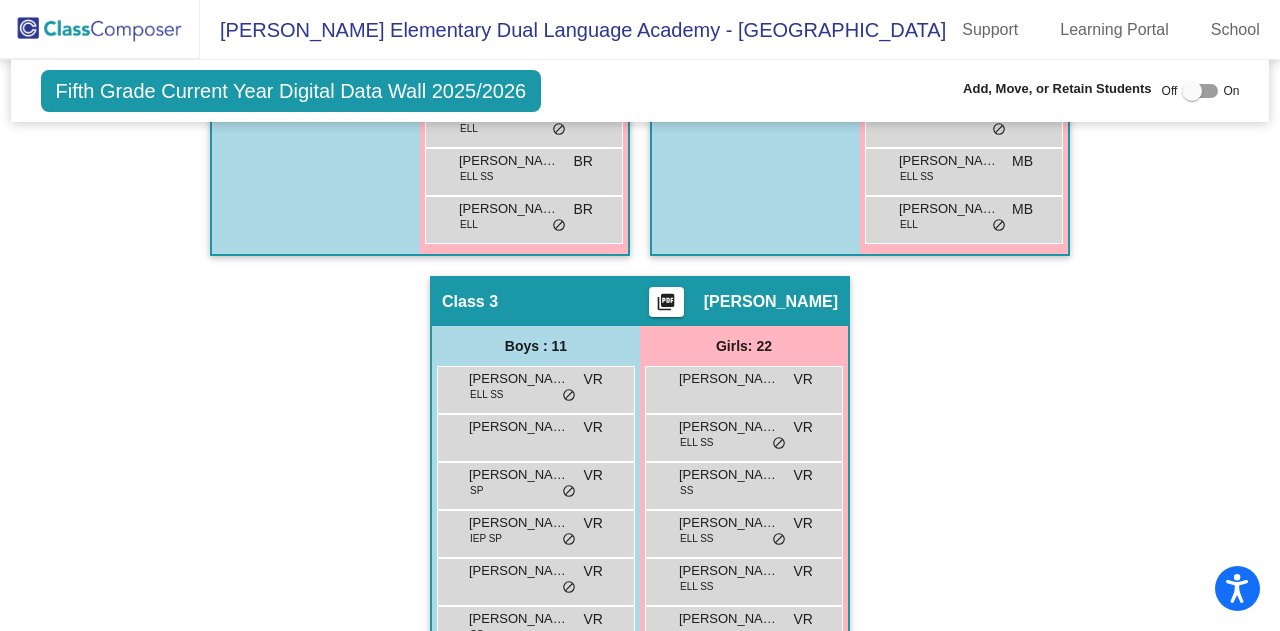 scroll, scrollTop: 1336, scrollLeft: 0, axis: vertical 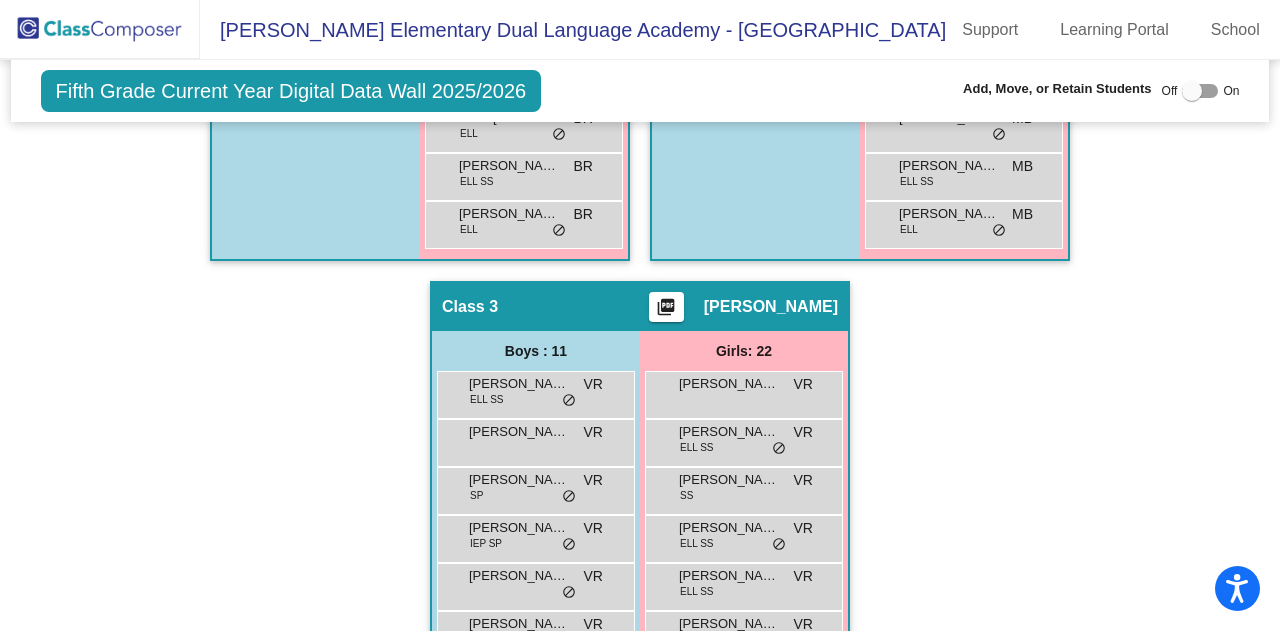 click on "Hallway   - Hallway Class  picture_as_pdf  Add Student  First Name Last Name Student Id  (Recommended)   Boy   Girl   [DEMOGRAPHIC_DATA] Add Close  Boys : 0    No Students   Girls: 0   No Students   Class 1    picture_as_pdf [PERSON_NAME]  Add Student  First Name Last Name Student Id  (Recommended)   Boy   Girl   [DEMOGRAPHIC_DATA] Add Close  Boys : 12  [PERSON_NAME] ELL SS BR lock do_not_disturb_alt [PERSON_NAME] ELL BR lock do_not_disturb_alt [PERSON_NAME] ELL IEP SP BR lock do_not_disturb_alt [PERSON_NAME] BR lock do_not_disturb_alt [PERSON_NAME] ELL BR lock do_not_disturb_alt [PERSON_NAME] [PERSON_NAME] SP SS BR lock do_not_disturb_alt [PERSON_NAME] ELL SS BR lock do_not_disturb_alt [PERSON_NAME] ELL SS BR lock do_not_disturb_alt [PERSON_NAME] ELL BR lock do_not_disturb_alt [PERSON_NAME] ELL IEP RS SS BR lock do_not_disturb_alt [PERSON_NAME] ELL IEP RS SP SS BR lock do_not_disturb_alt [PERSON_NAME] SS BR lock do_not_disturb_alt Girls: 21 [PERSON_NAME] SS BR lock do_not_disturb_alt BR lock BR SS" 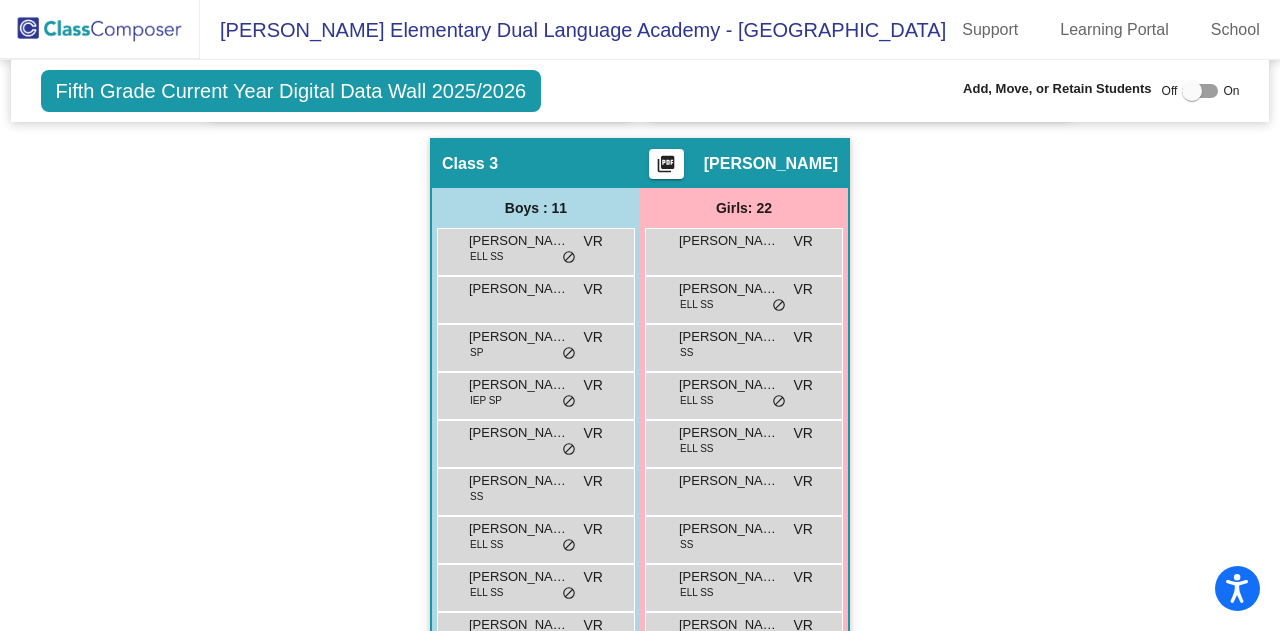 scroll, scrollTop: 1486, scrollLeft: 0, axis: vertical 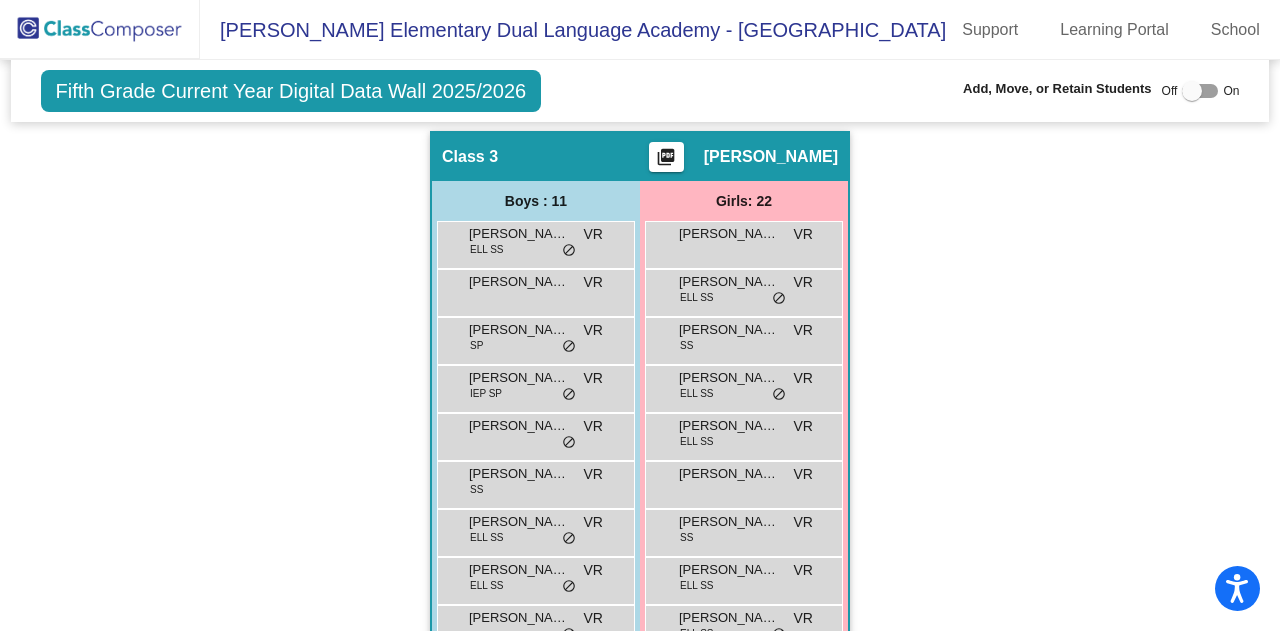 click on "Hallway   - Hallway Class  picture_as_pdf  Add Student  First Name Last Name Student Id  (Recommended)   Boy   Girl   [DEMOGRAPHIC_DATA] Add Close  Boys : 0    No Students   Girls: 0   No Students   Class 1    picture_as_pdf [PERSON_NAME]  Add Student  First Name Last Name Student Id  (Recommended)   Boy   Girl   [DEMOGRAPHIC_DATA] Add Close  Boys : 12  [PERSON_NAME] ELL SS BR lock do_not_disturb_alt [PERSON_NAME] ELL BR lock do_not_disturb_alt [PERSON_NAME] ELL IEP SP BR lock do_not_disturb_alt [PERSON_NAME] BR lock do_not_disturb_alt [PERSON_NAME] ELL BR lock do_not_disturb_alt [PERSON_NAME] [PERSON_NAME] SP SS BR lock do_not_disturb_alt [PERSON_NAME] ELL SS BR lock do_not_disturb_alt [PERSON_NAME] ELL SS BR lock do_not_disturb_alt [PERSON_NAME] ELL BR lock do_not_disturb_alt [PERSON_NAME] ELL IEP RS SS BR lock do_not_disturb_alt [PERSON_NAME] ELL IEP RS SP SS BR lock do_not_disturb_alt [PERSON_NAME] SS BR lock do_not_disturb_alt Girls: 21 [PERSON_NAME] SS BR lock do_not_disturb_alt BR lock BR SS" 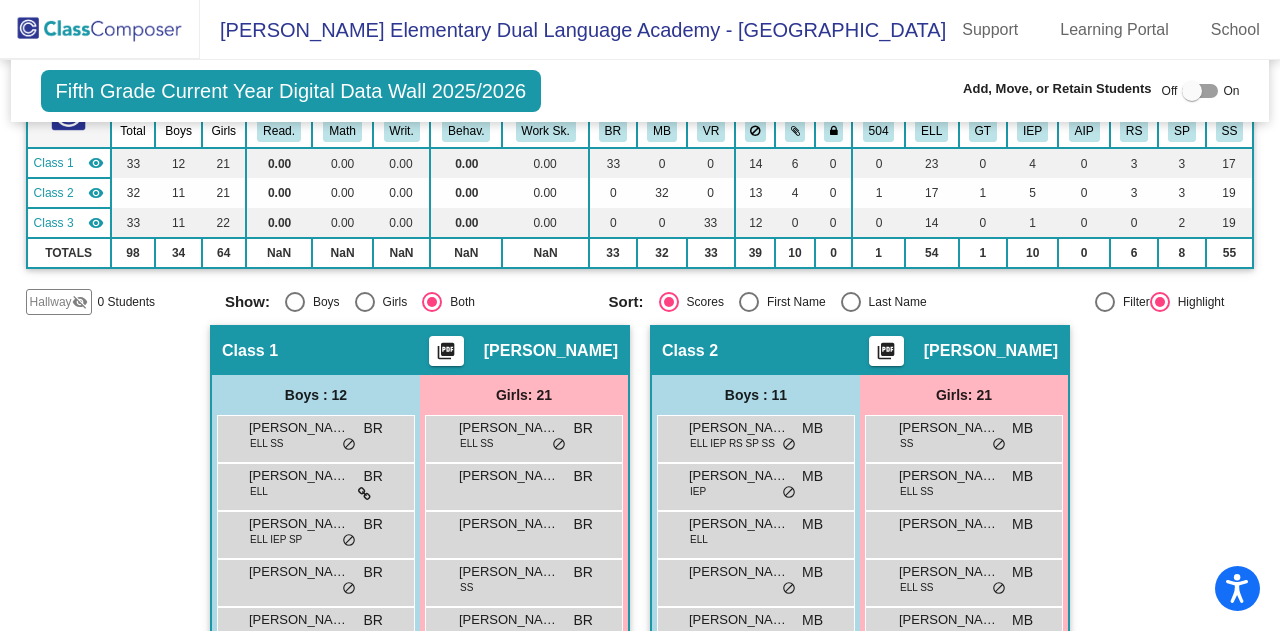 scroll, scrollTop: 0, scrollLeft: 0, axis: both 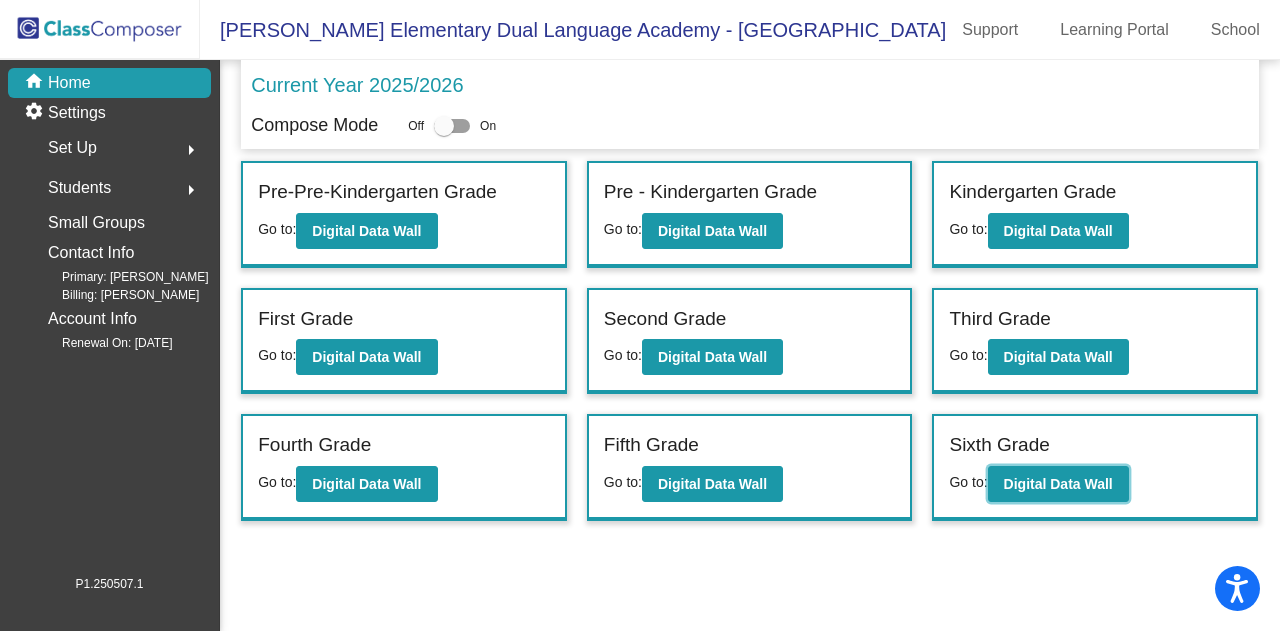 click on "Digital Data Wall" 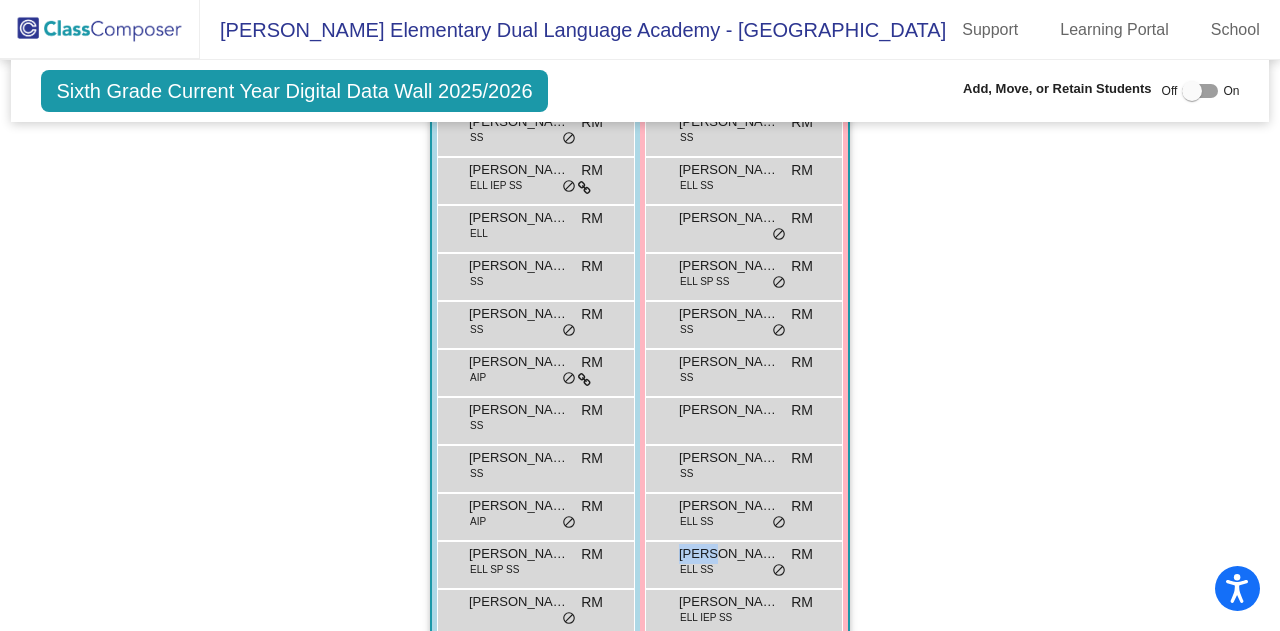 scroll, scrollTop: 1407, scrollLeft: 0, axis: vertical 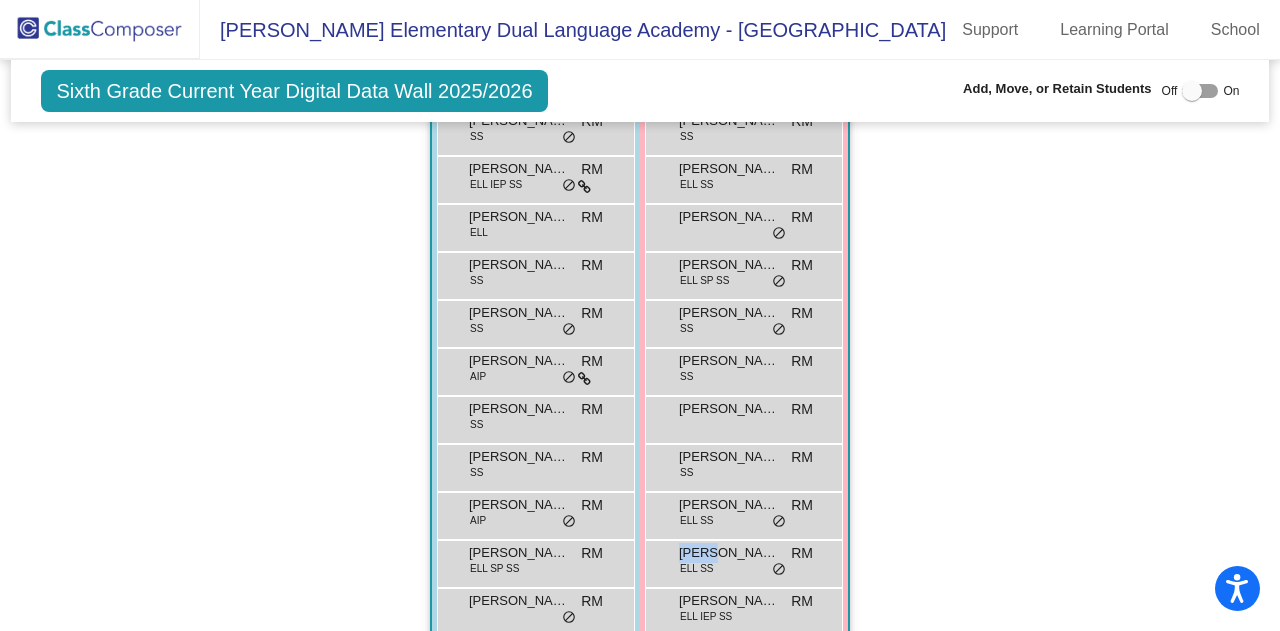 click on "Hallway   - Hallway Class  picture_as_pdf  Add Student  First Name Last Name Student Id  (Recommended)   Boy   Girl   [DEMOGRAPHIC_DATA] Add Close  Boys : 0    No Students   Girls: 0   No Students   Class 1    picture_as_pdf [PERSON_NAME] Paulo-[PERSON_NAME]  Add Student  First Name Last Name Student Id  (Recommended)   Boy   Girl   [DEMOGRAPHIC_DATA] Add Close  Boys : 14  [PERSON_NAME] ELL SS NP lock do_not_disturb_alt [PERSON_NAME] ELL IEP SP NP lock do_not_disturb_alt [PERSON_NAME] SS NP lock do_not_disturb_alt [PERSON_NAME] ELL SS NP lock do_not_disturb_alt [PERSON_NAME] NP lock do_not_disturb_alt [PERSON_NAME] NP lock do_not_disturb_alt [PERSON_NAME] ELL SS NP lock do_not_disturb_alt Iker [PERSON_NAME] NP lock do_not_disturb_alt [PERSON_NAME] SS NP lock do_not_disturb_alt [PERSON_NAME] GT SS NP lock do_not_disturb_alt [PERSON_NAME] SS NP lock do_not_disturb_alt [PERSON_NAME] [PERSON_NAME] NP lock do_not_disturb_alt [PERSON_NAME] ELL SS NP lock do_not_disturb_alt [PERSON_NAME] SS NP lock Girls: 17 NP SP" 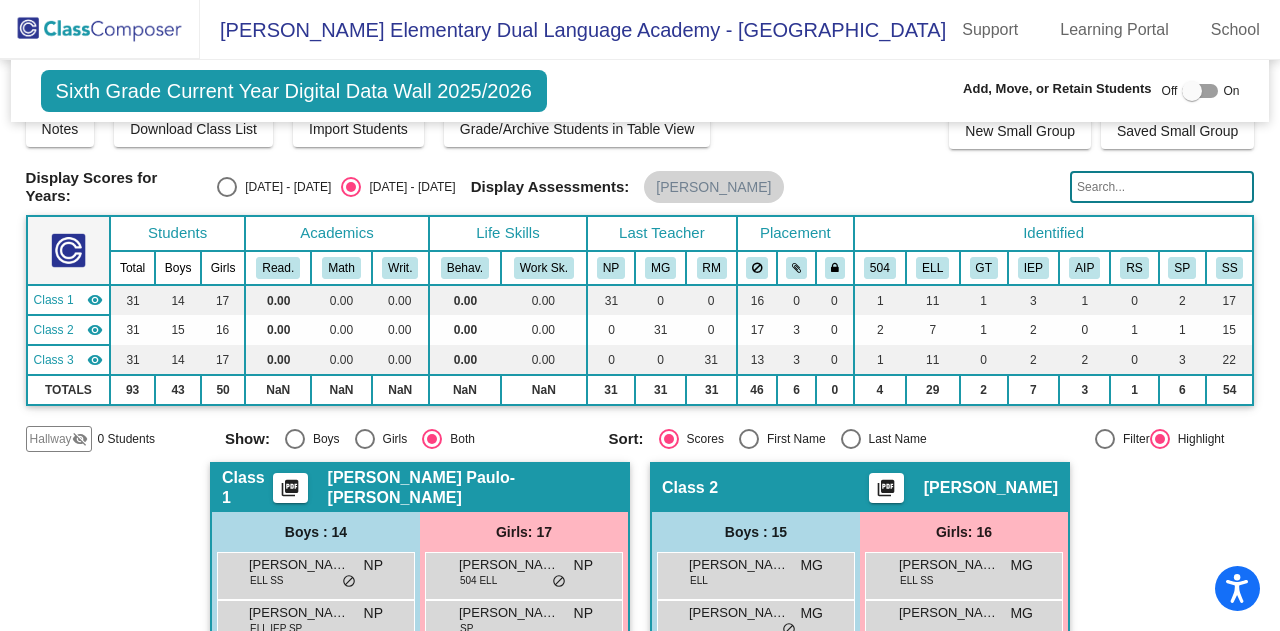 scroll, scrollTop: 0, scrollLeft: 0, axis: both 